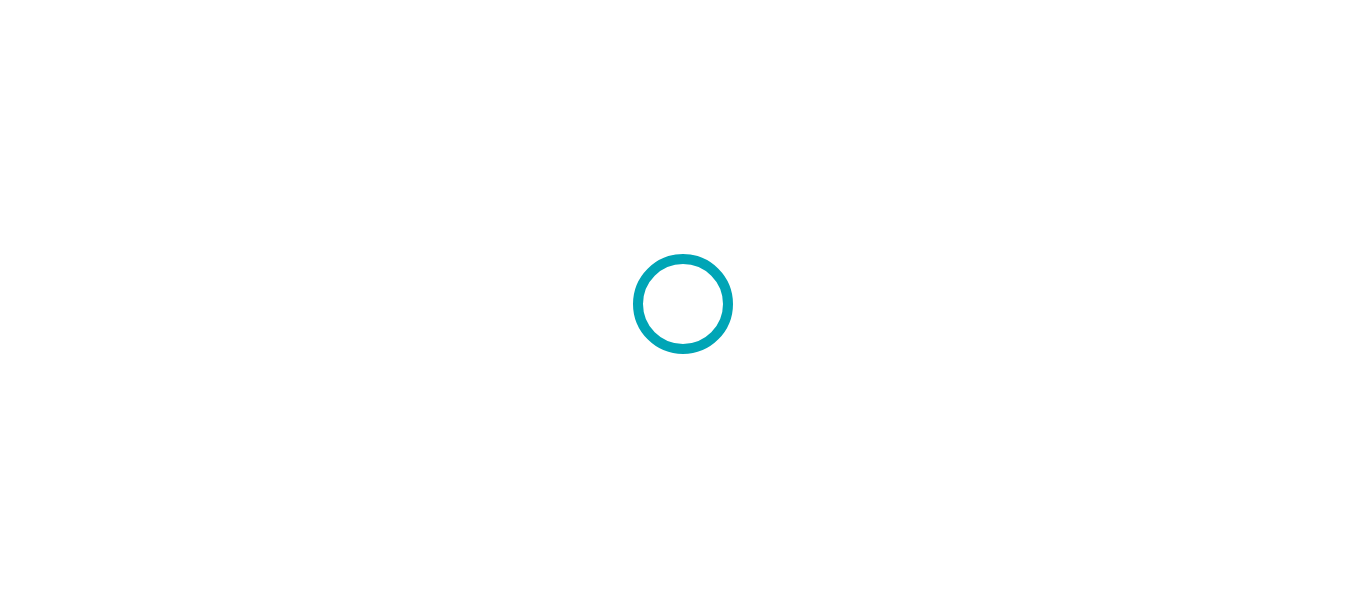 scroll, scrollTop: 0, scrollLeft: 0, axis: both 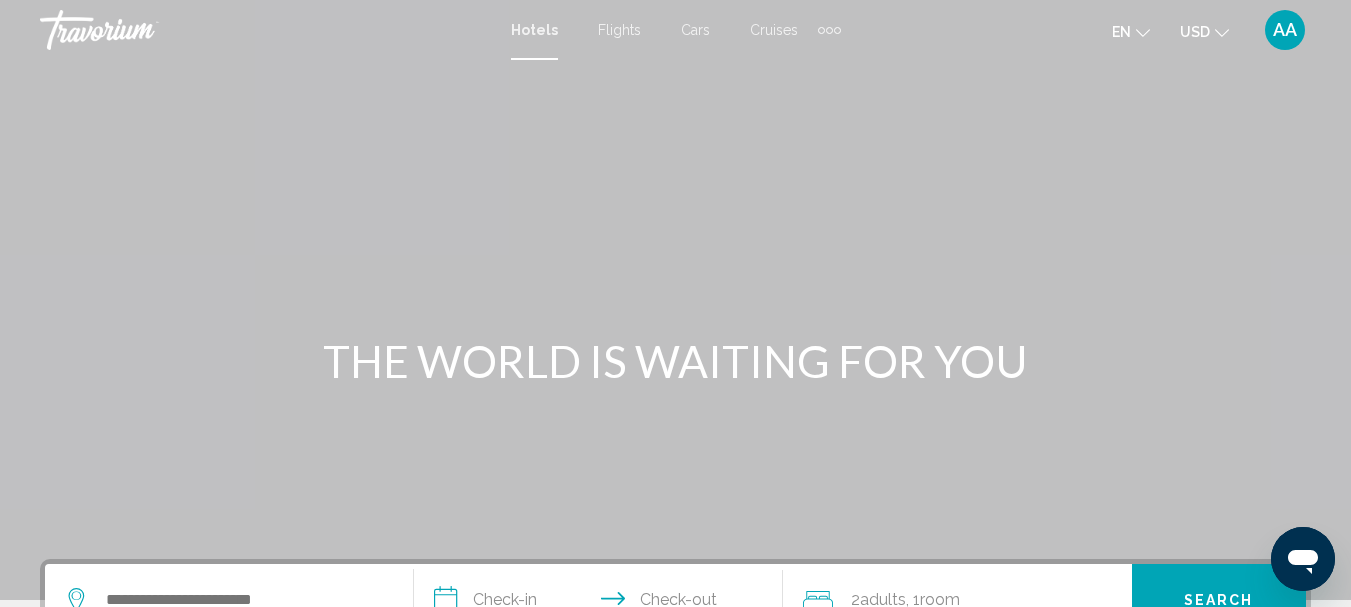 click on "Cruises" at bounding box center [774, 30] 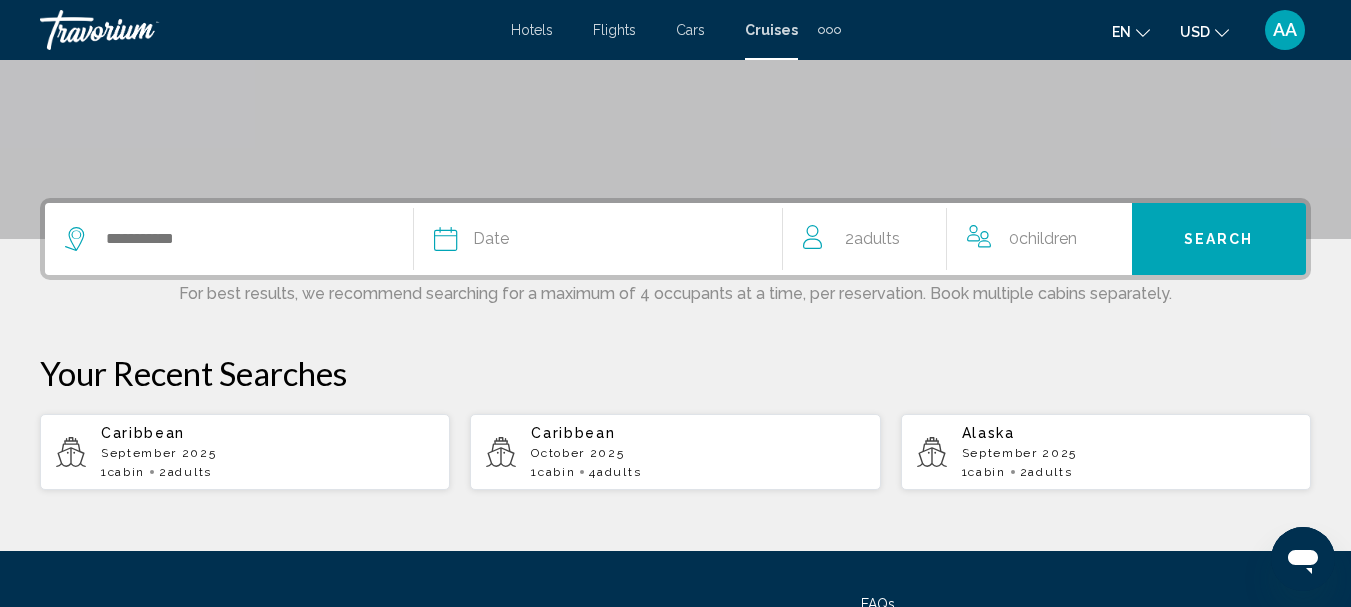 scroll, scrollTop: 350, scrollLeft: 0, axis: vertical 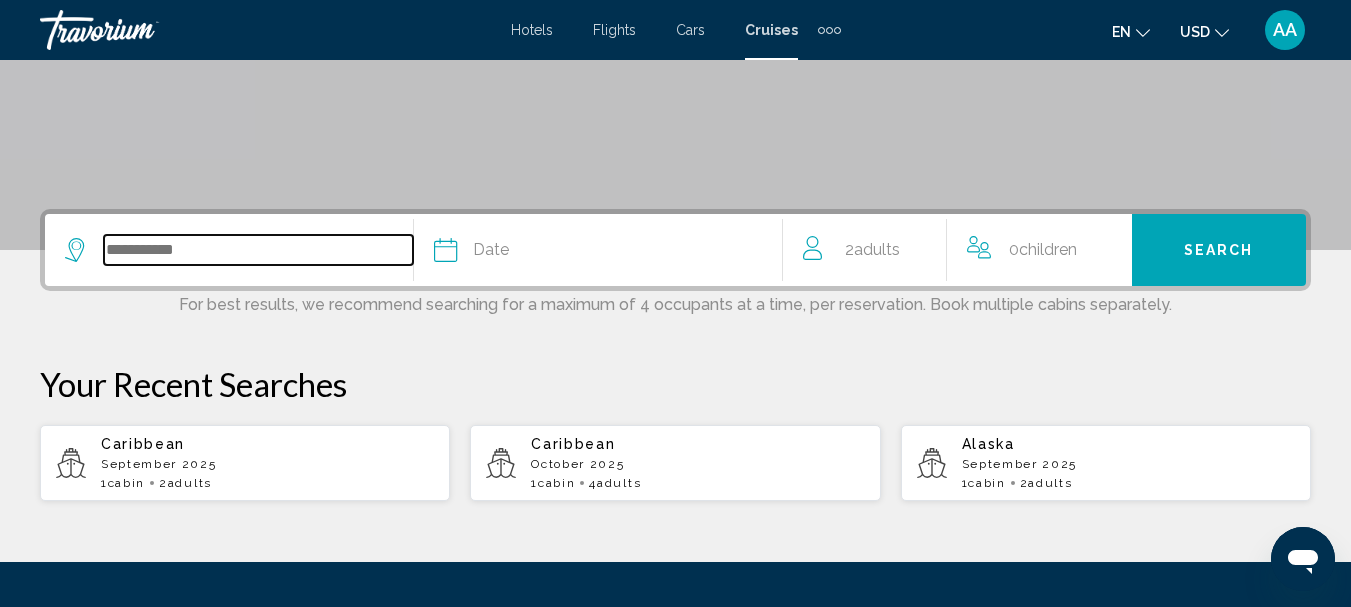 click at bounding box center [258, 250] 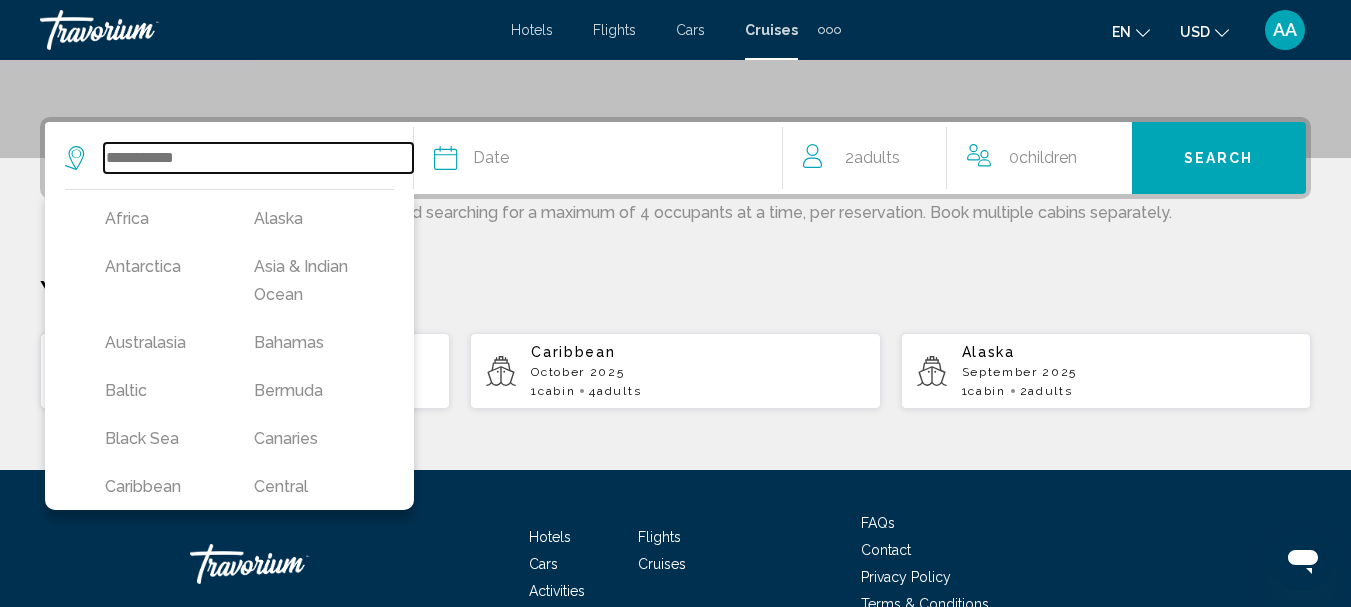 scroll, scrollTop: 494, scrollLeft: 0, axis: vertical 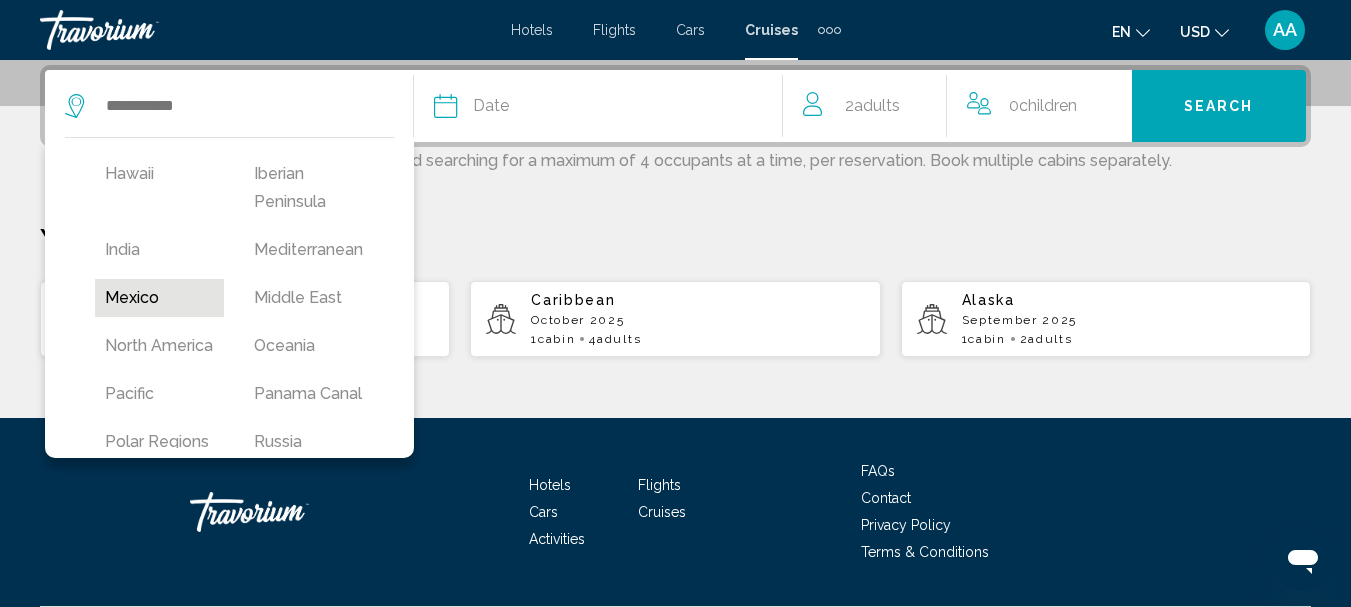 click on "Mexico" at bounding box center (159, 298) 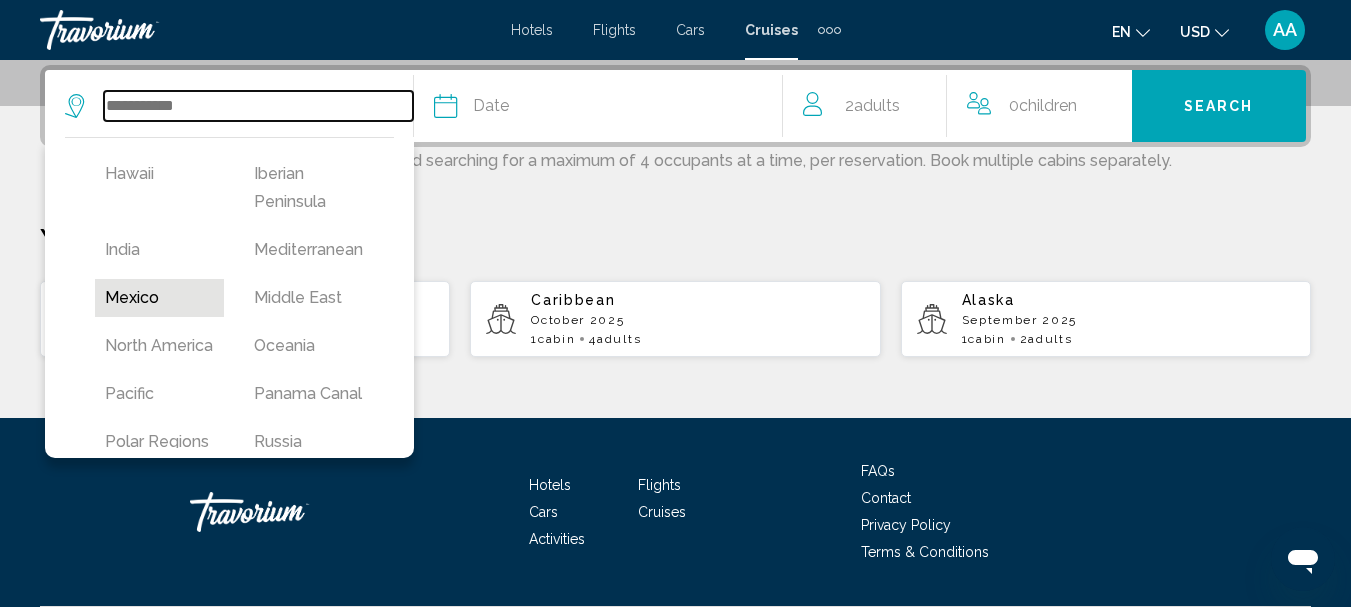 type on "******" 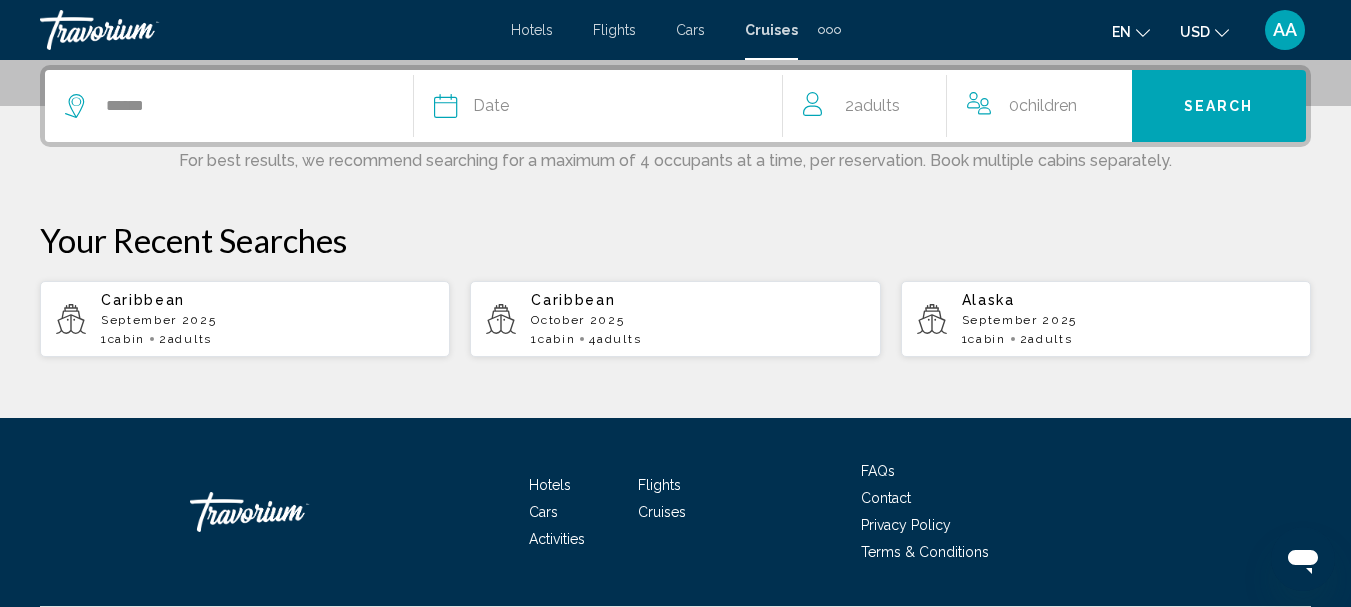 click 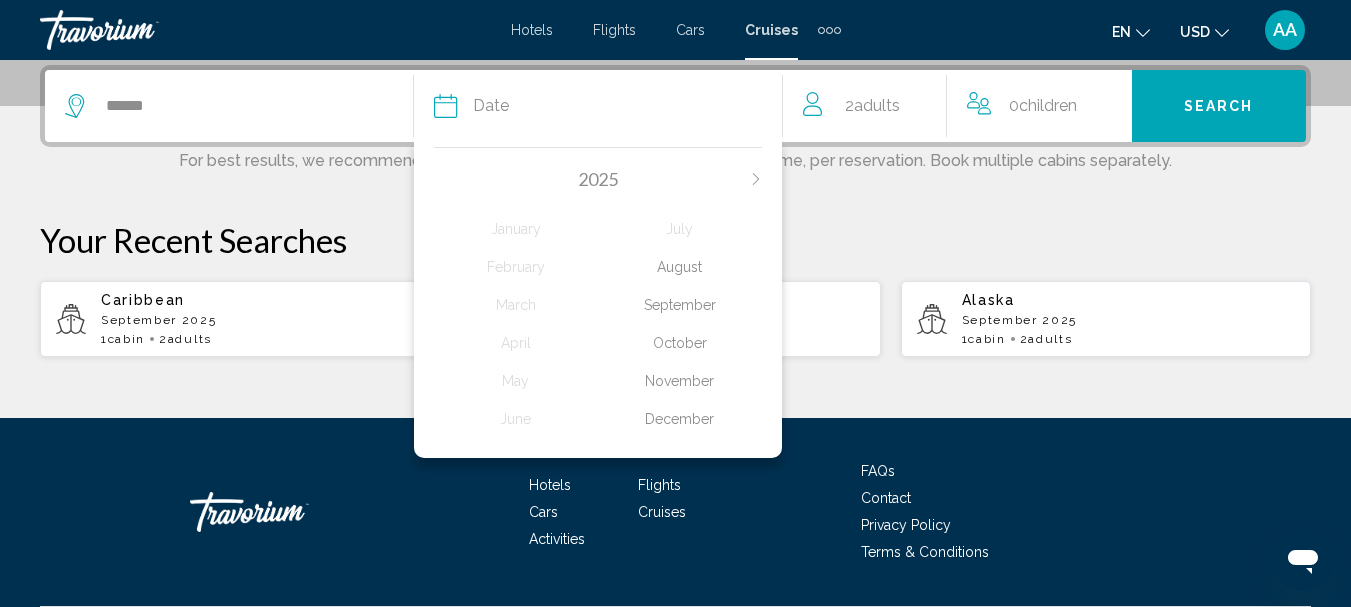 click on "October" 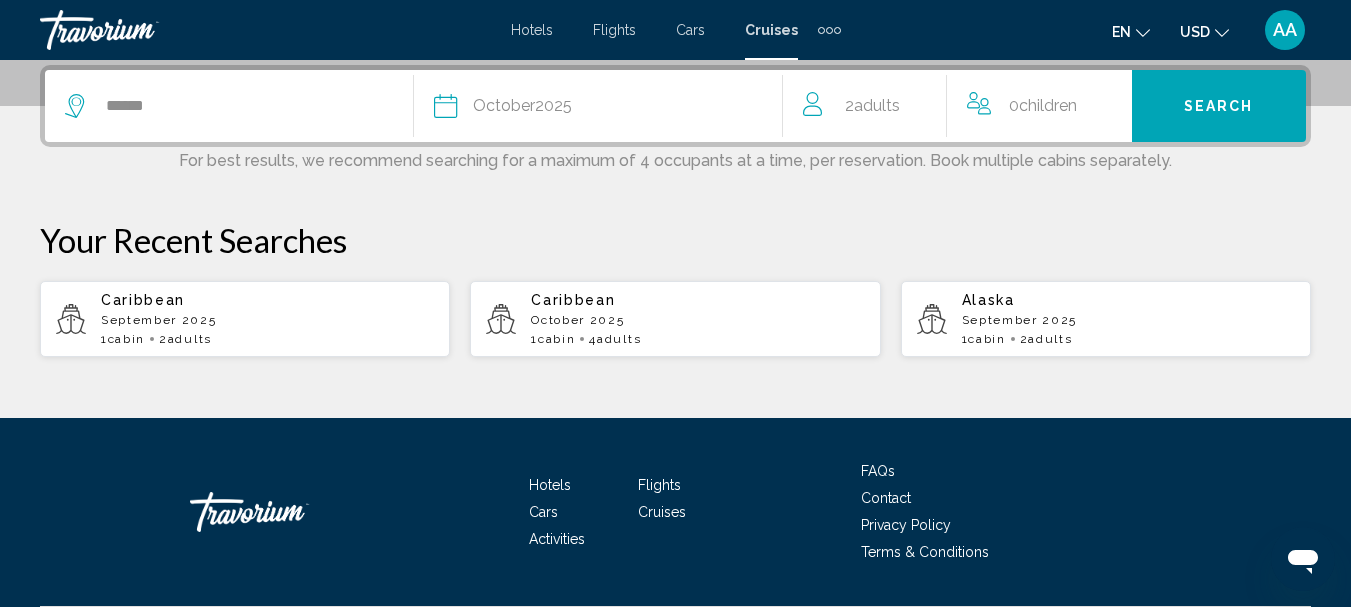 click on "Adults" 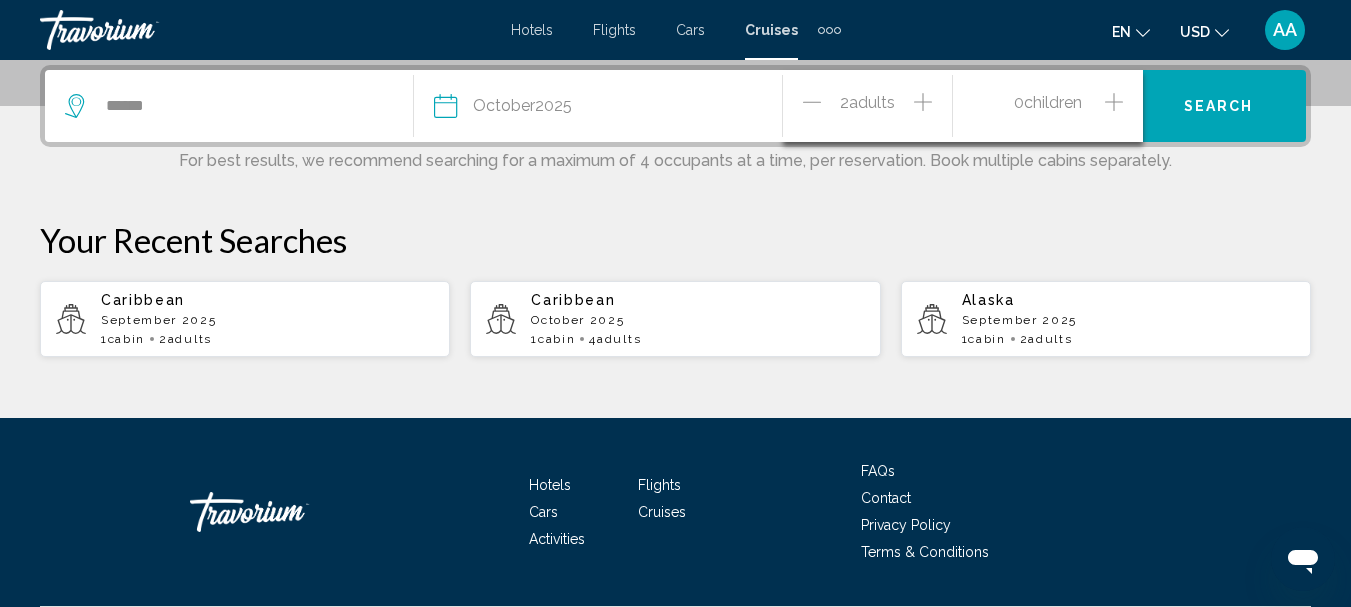 click 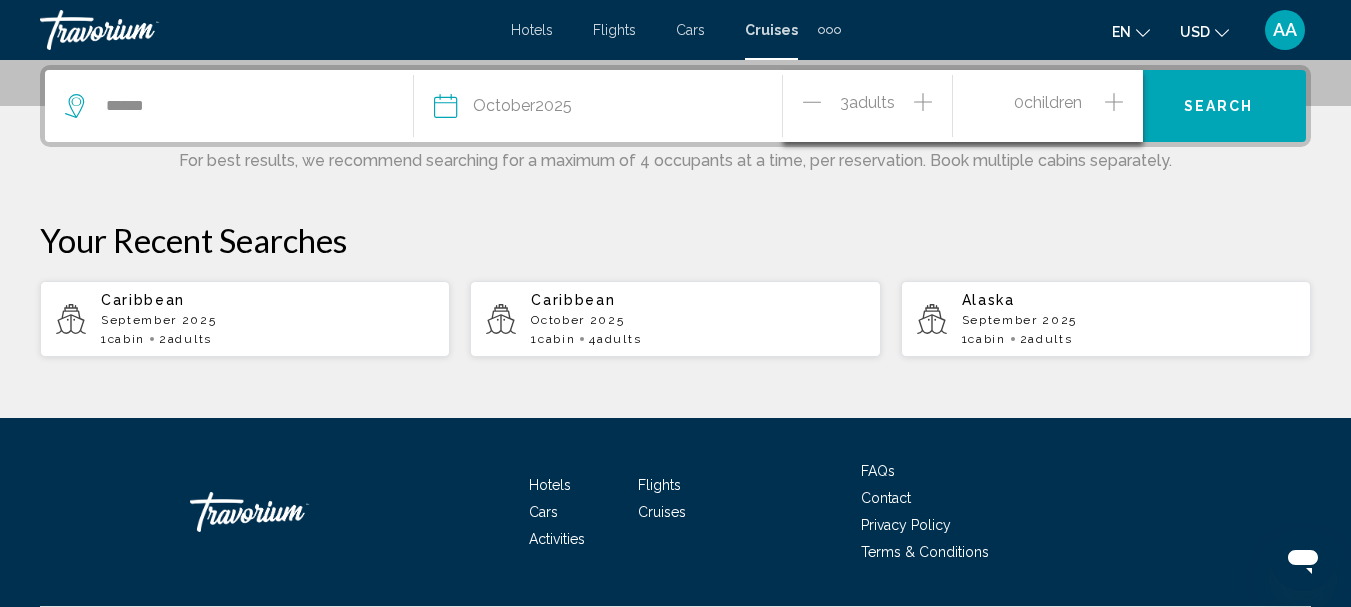 click 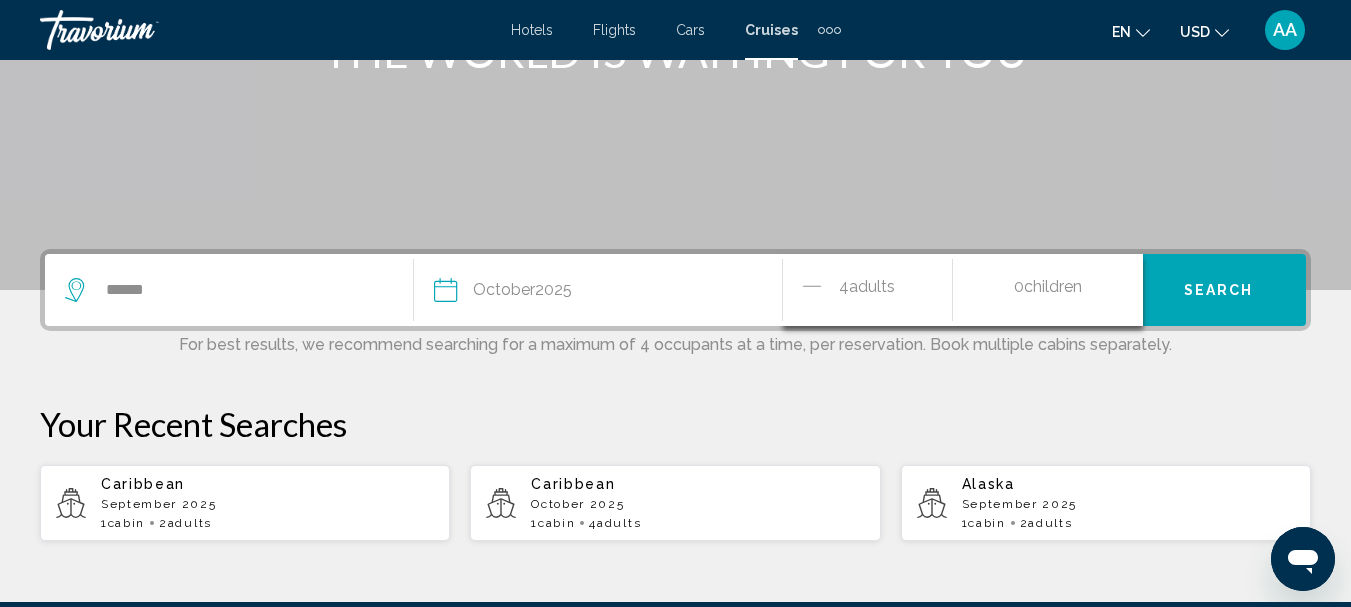 scroll, scrollTop: 350, scrollLeft: 0, axis: vertical 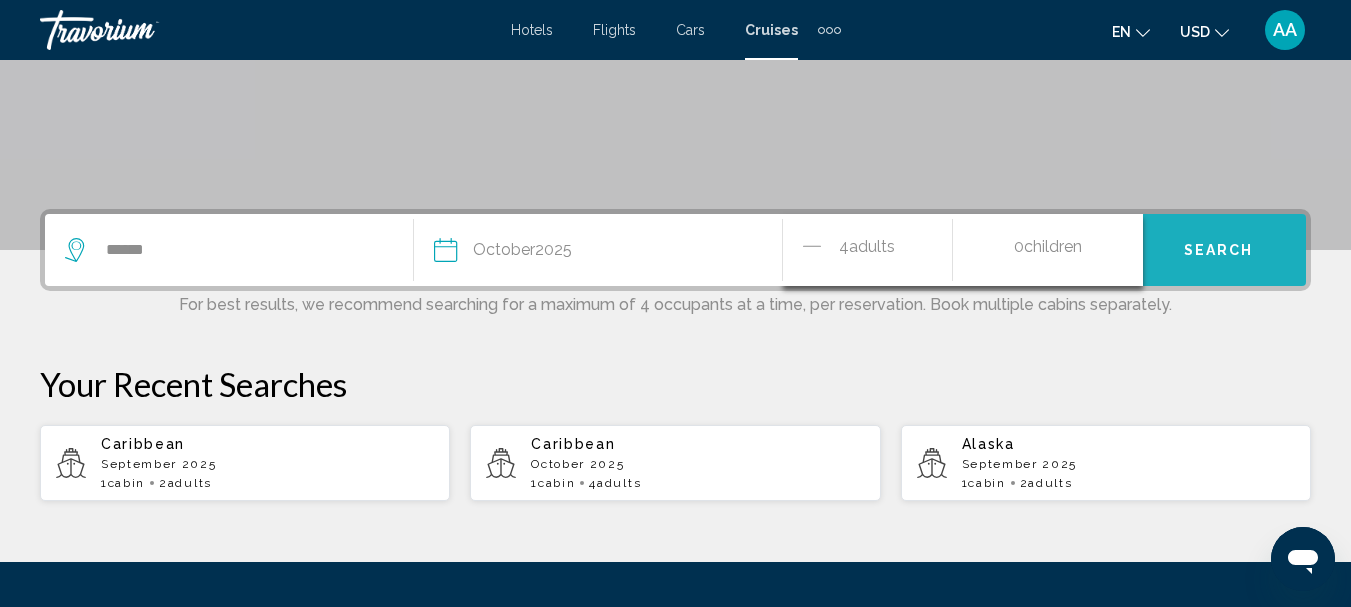 click on "Search" at bounding box center [1219, 251] 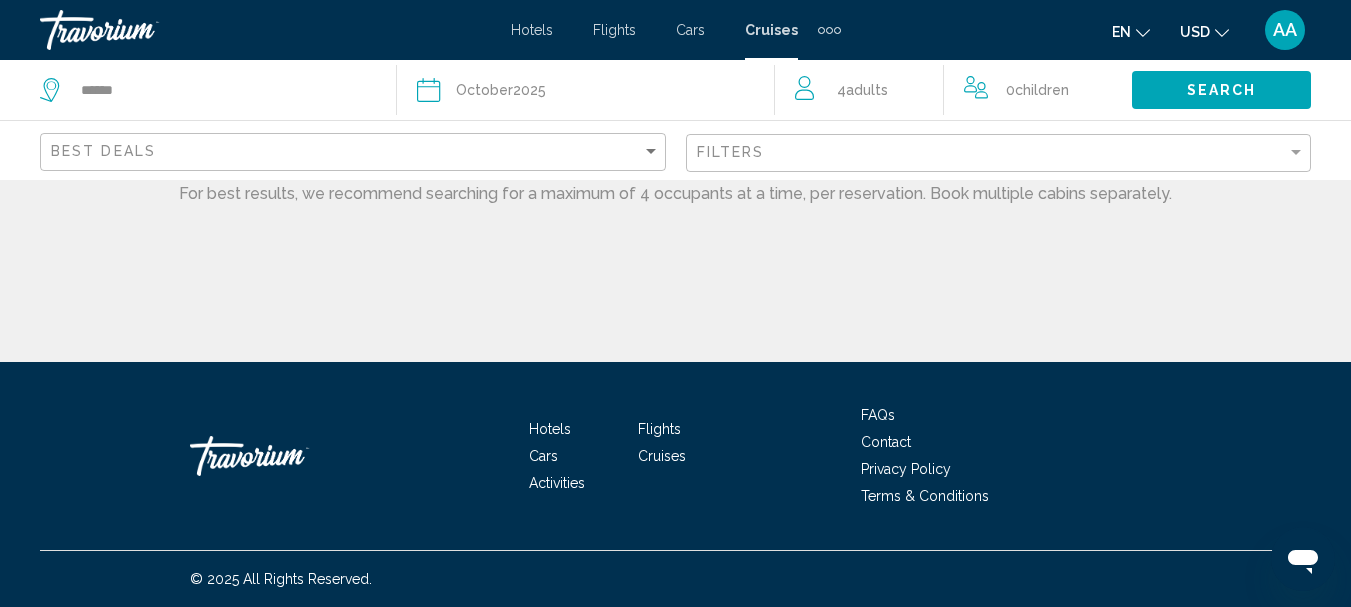 scroll, scrollTop: 0, scrollLeft: 0, axis: both 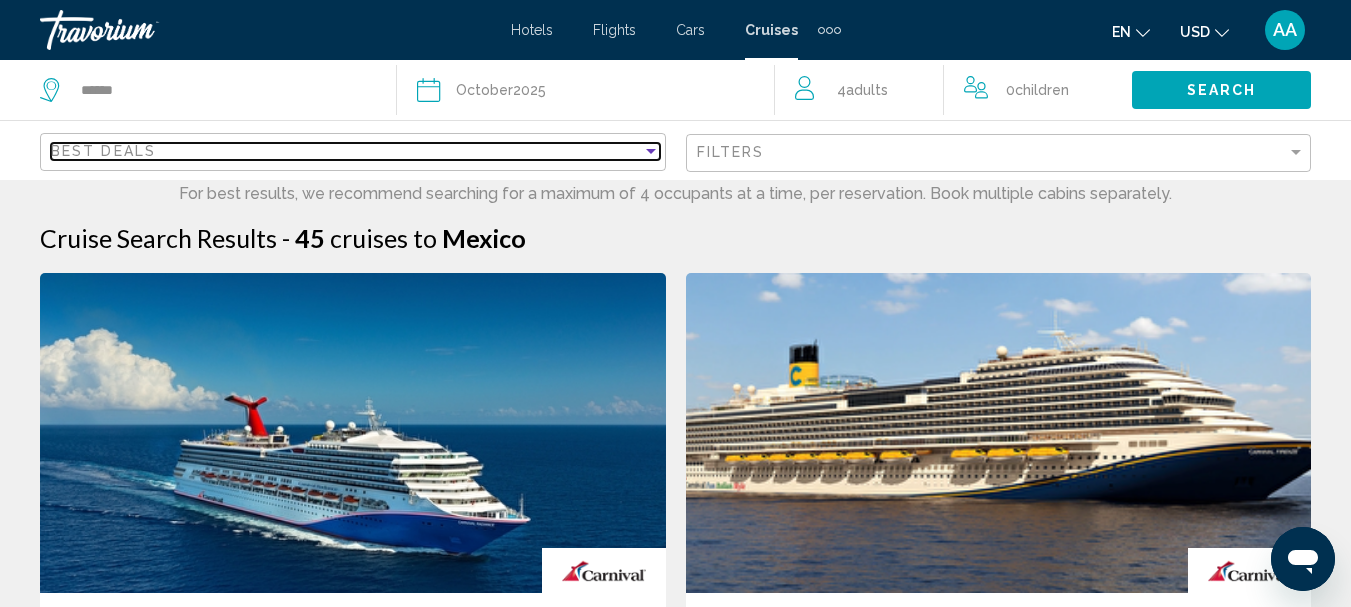 click at bounding box center (651, 151) 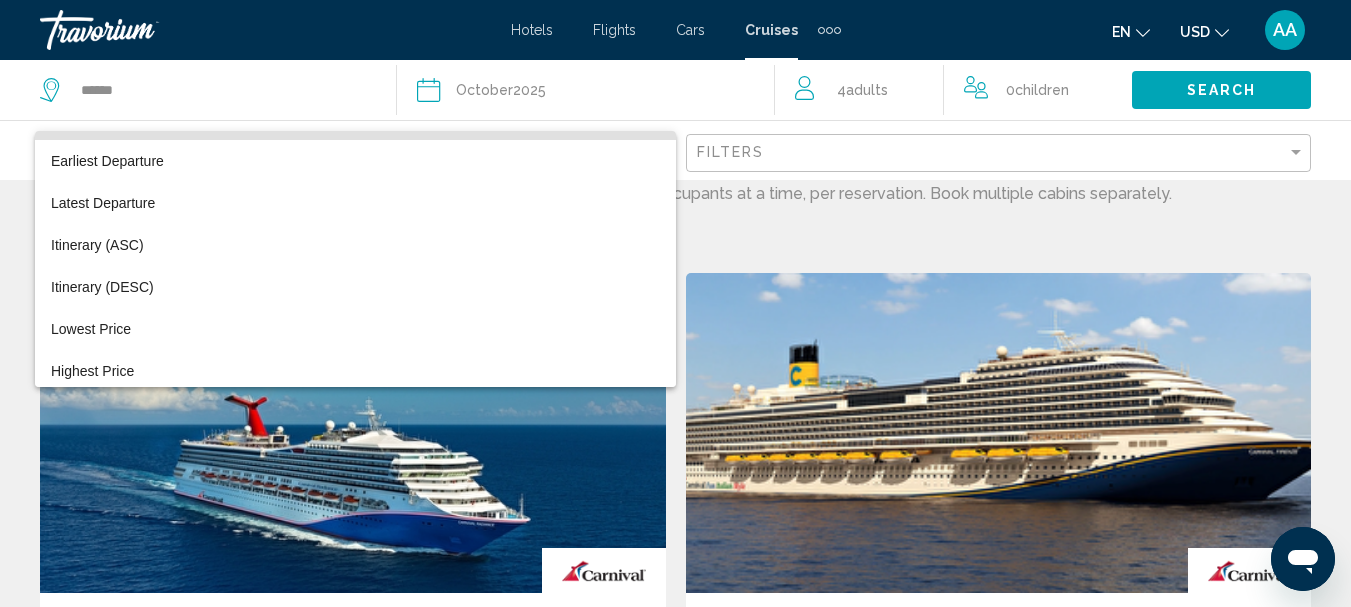 scroll, scrollTop: 38, scrollLeft: 0, axis: vertical 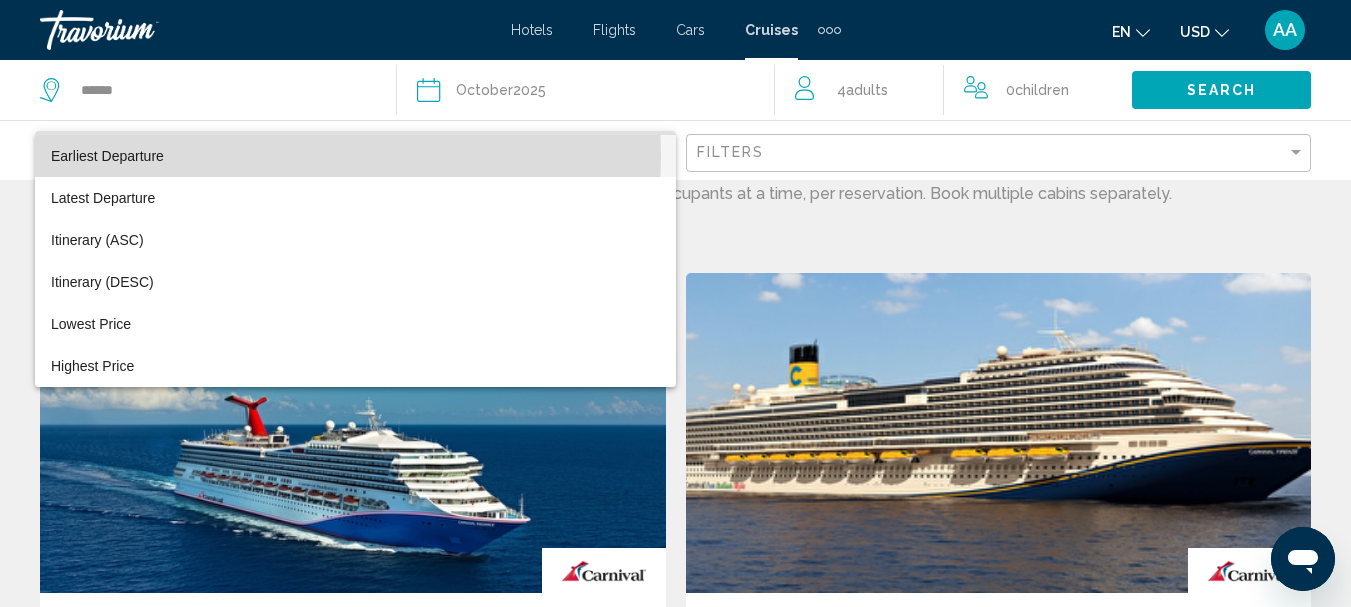 click on "Earliest Departure" at bounding box center (107, 156) 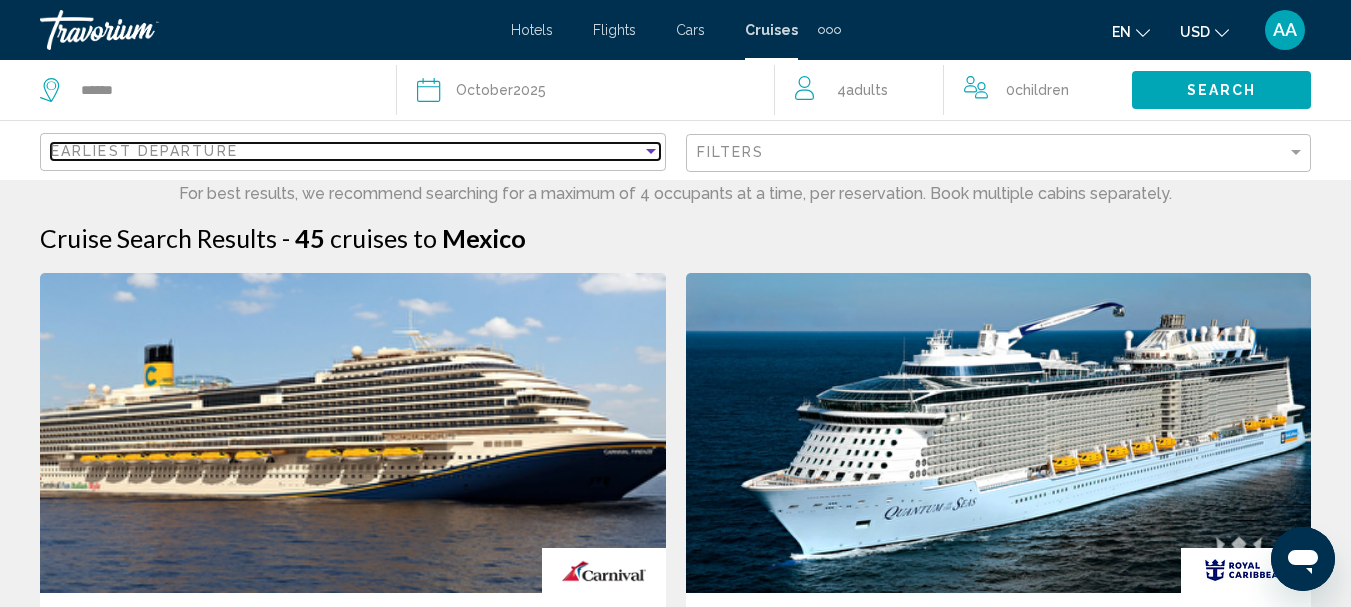 click at bounding box center [651, 151] 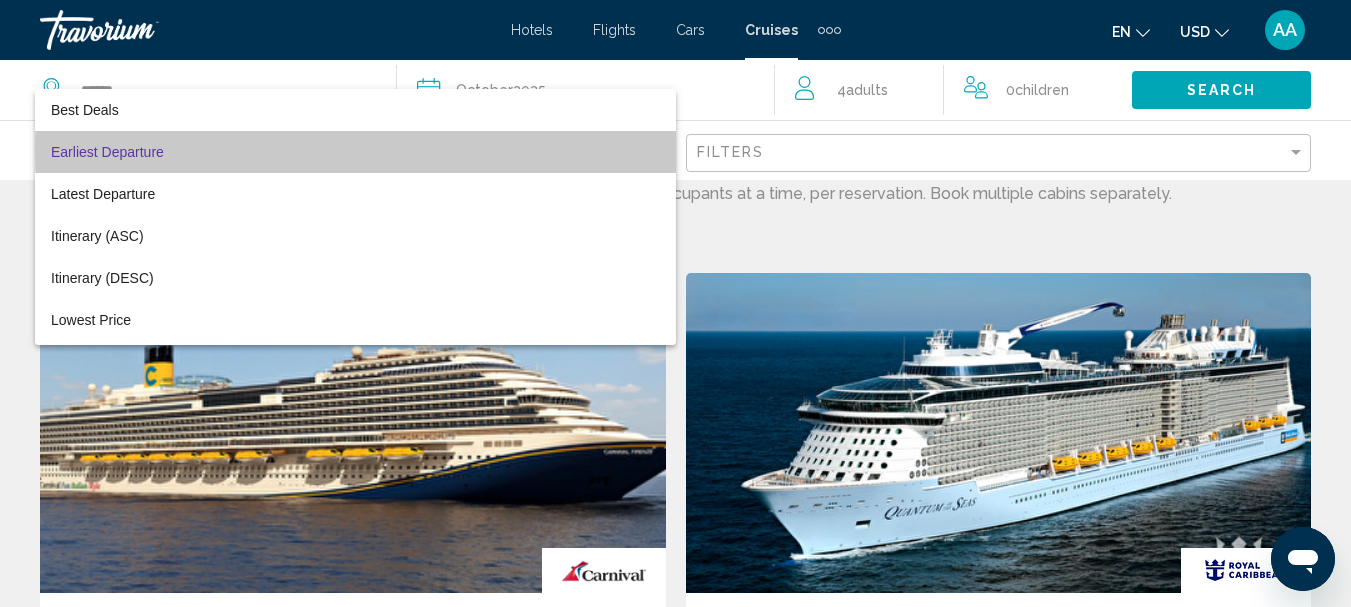 click on "Earliest Departure" at bounding box center [355, 152] 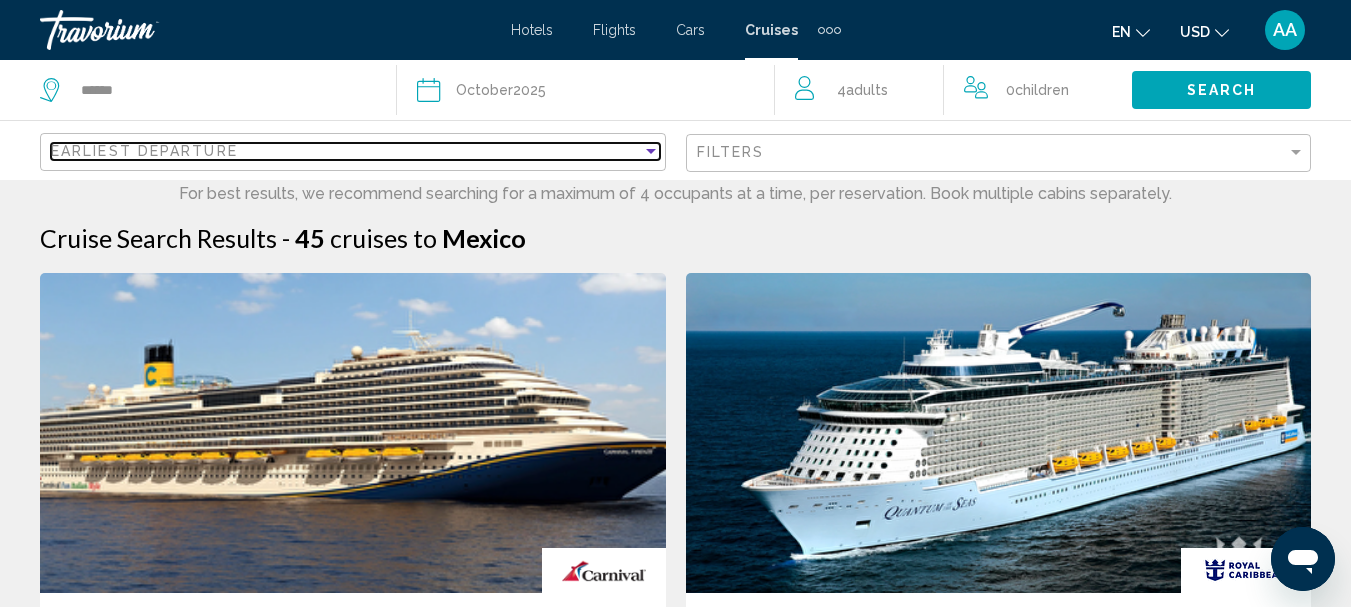 click on "Earliest Departure" at bounding box center [144, 151] 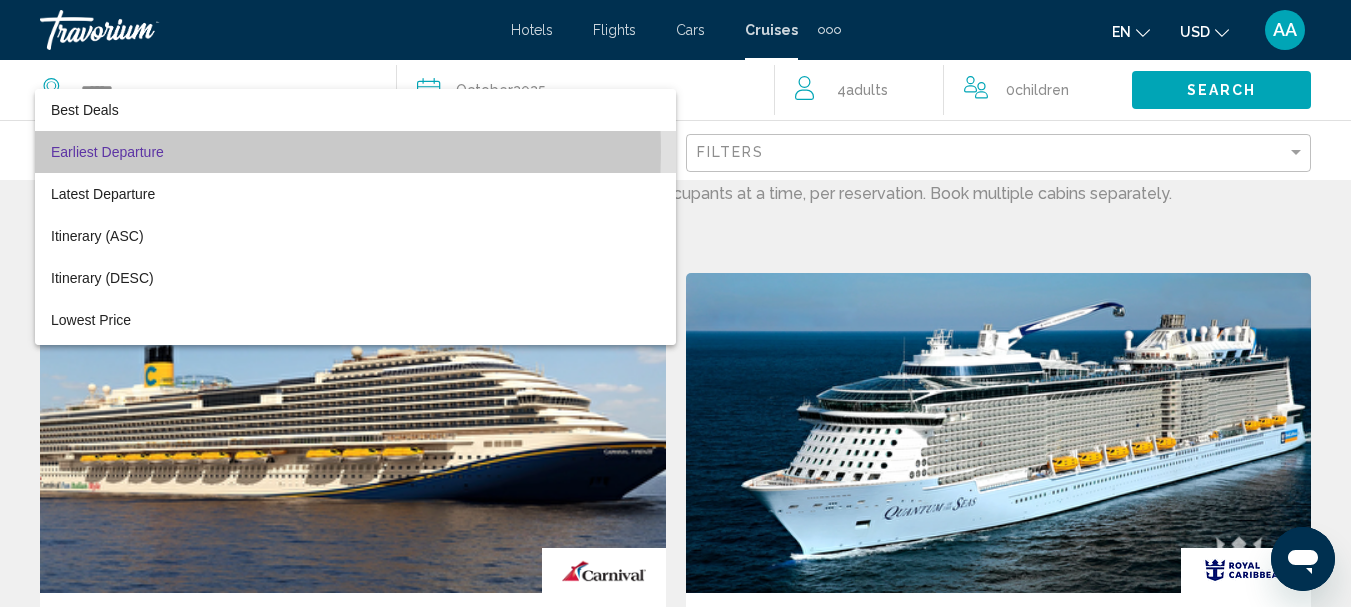 click on "Earliest Departure" at bounding box center [107, 152] 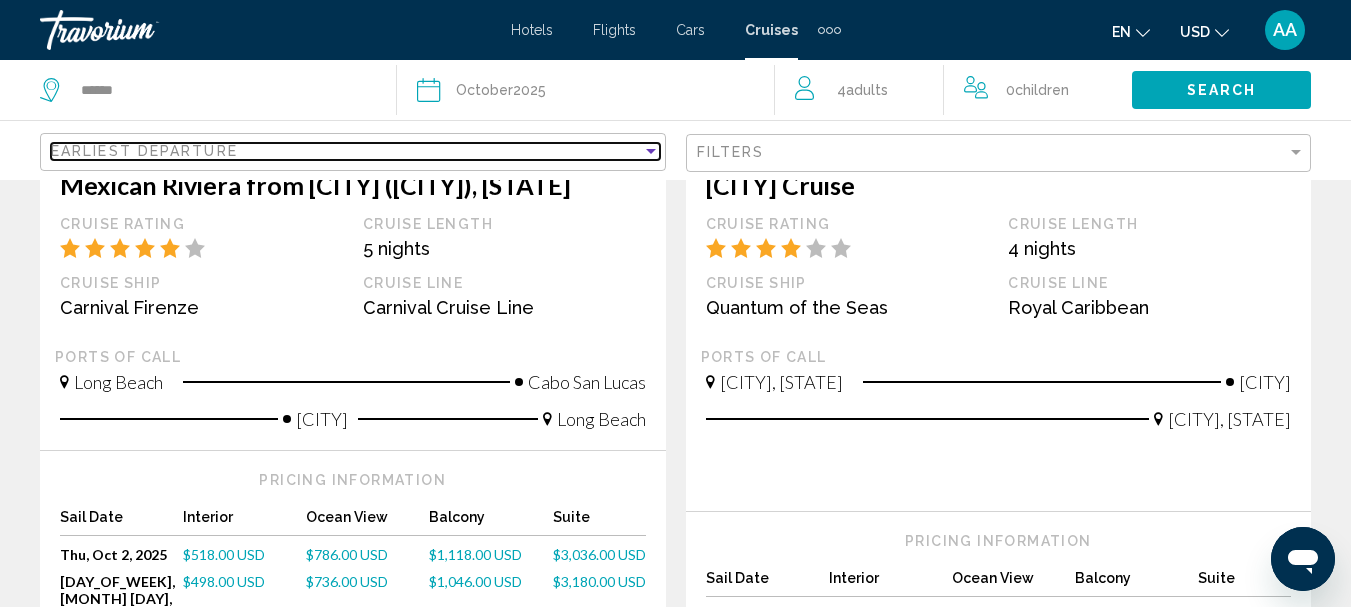scroll, scrollTop: 500, scrollLeft: 0, axis: vertical 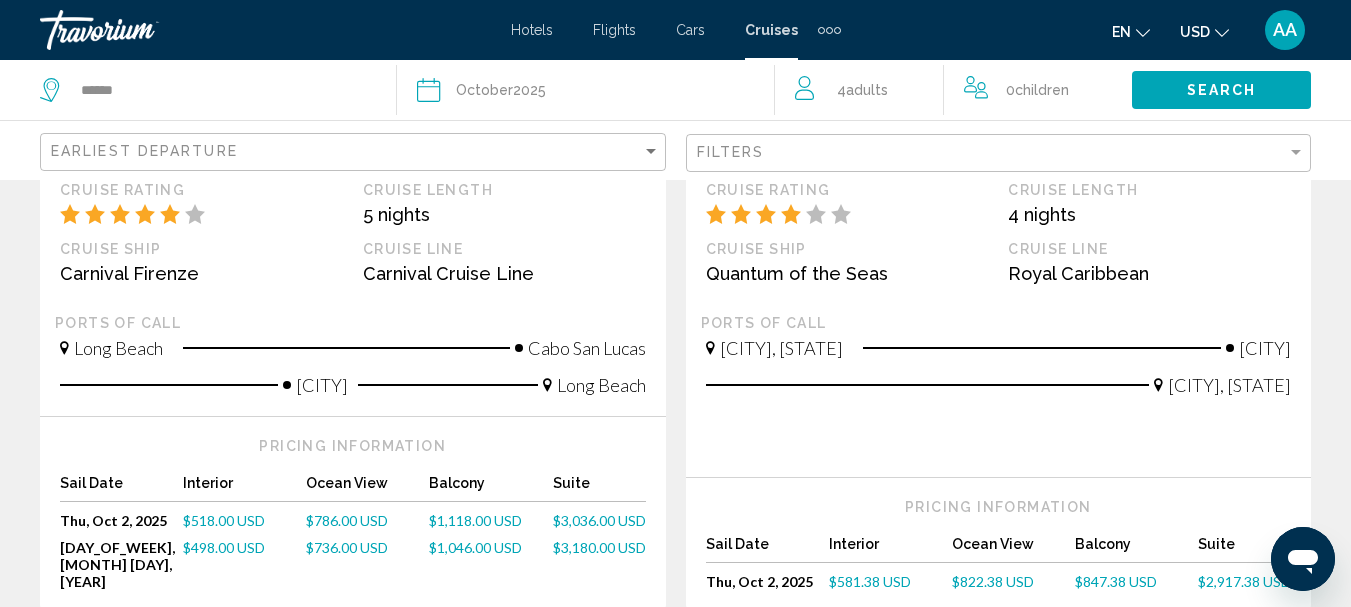 click 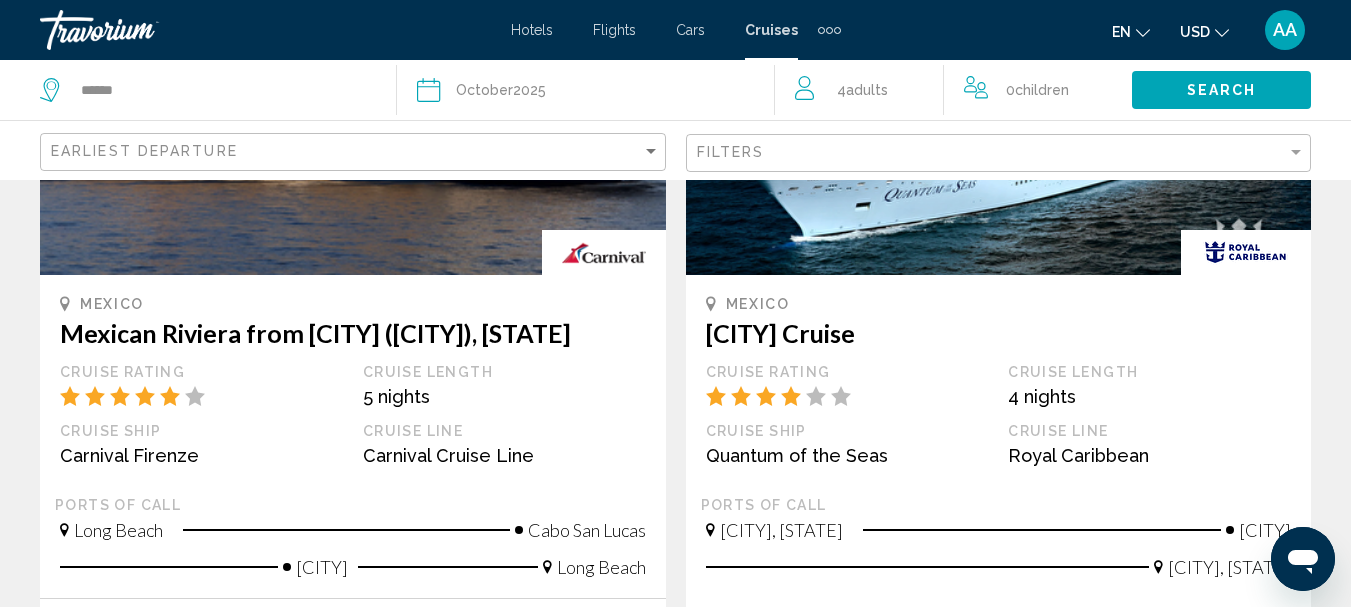 scroll, scrollTop: 0, scrollLeft: 0, axis: both 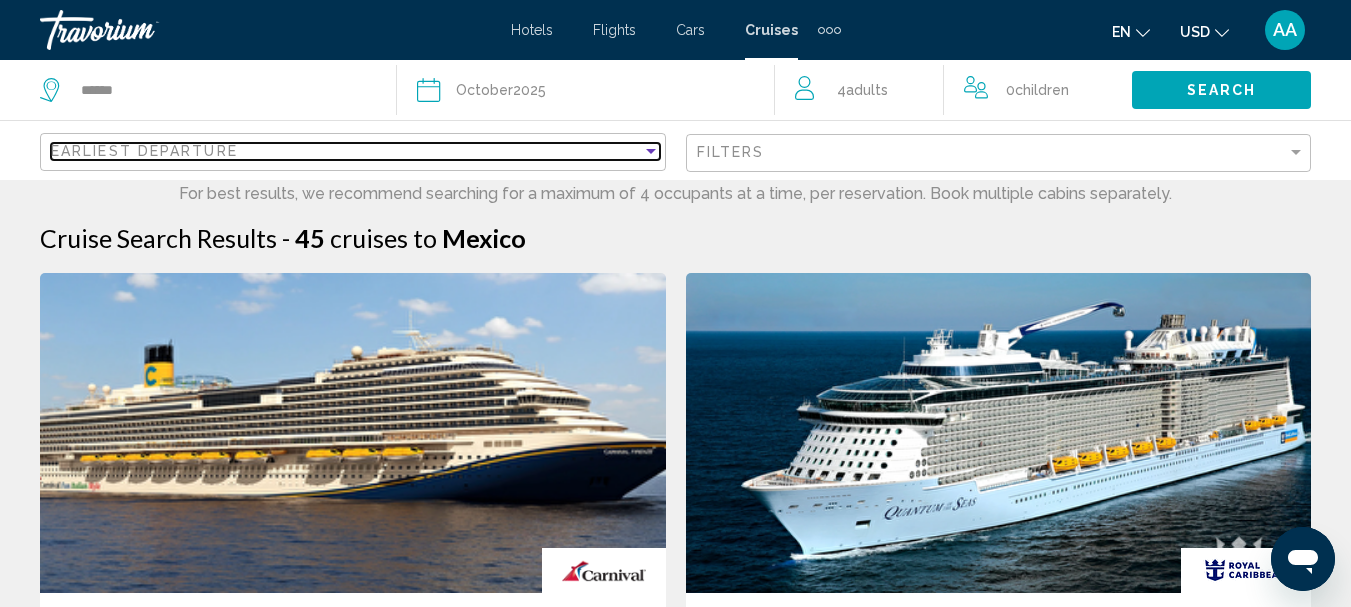 click at bounding box center [651, 151] 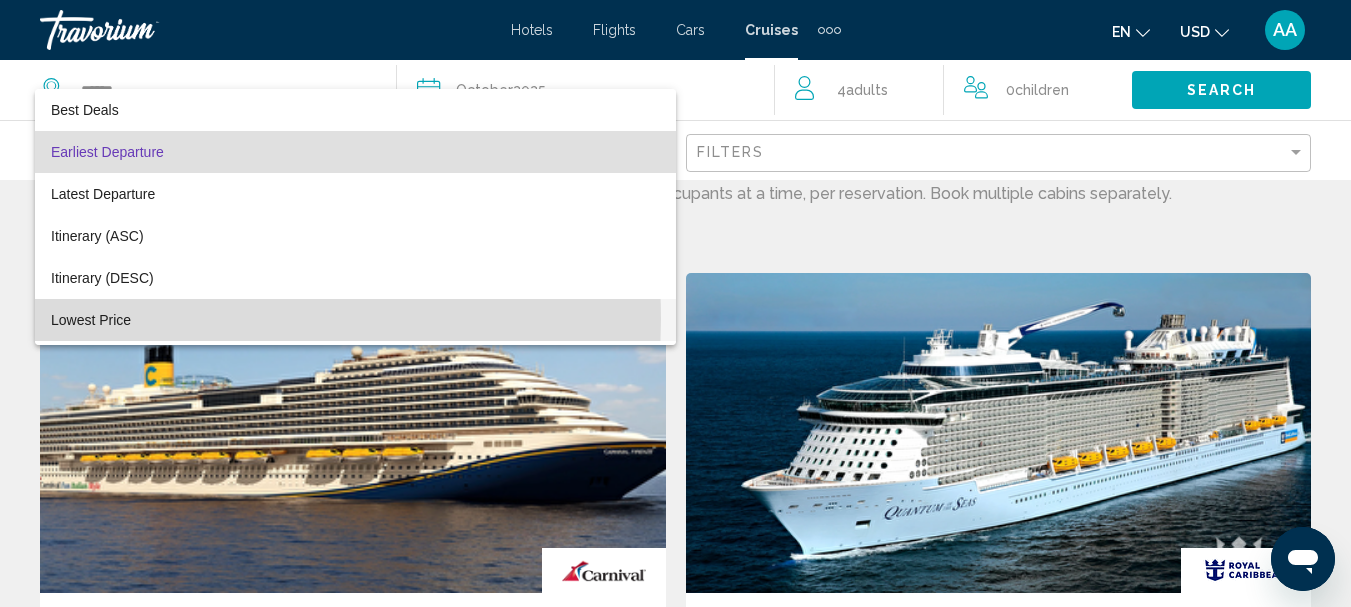 click on "Lowest Price" at bounding box center [91, 320] 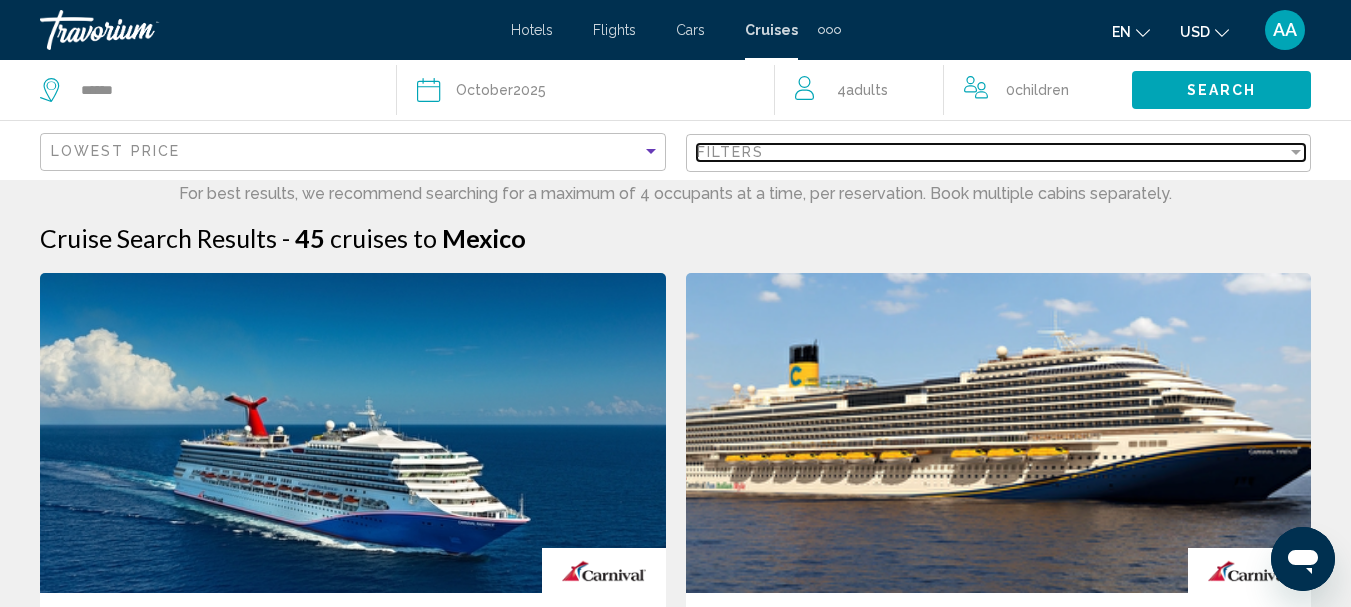 click at bounding box center (1296, 152) 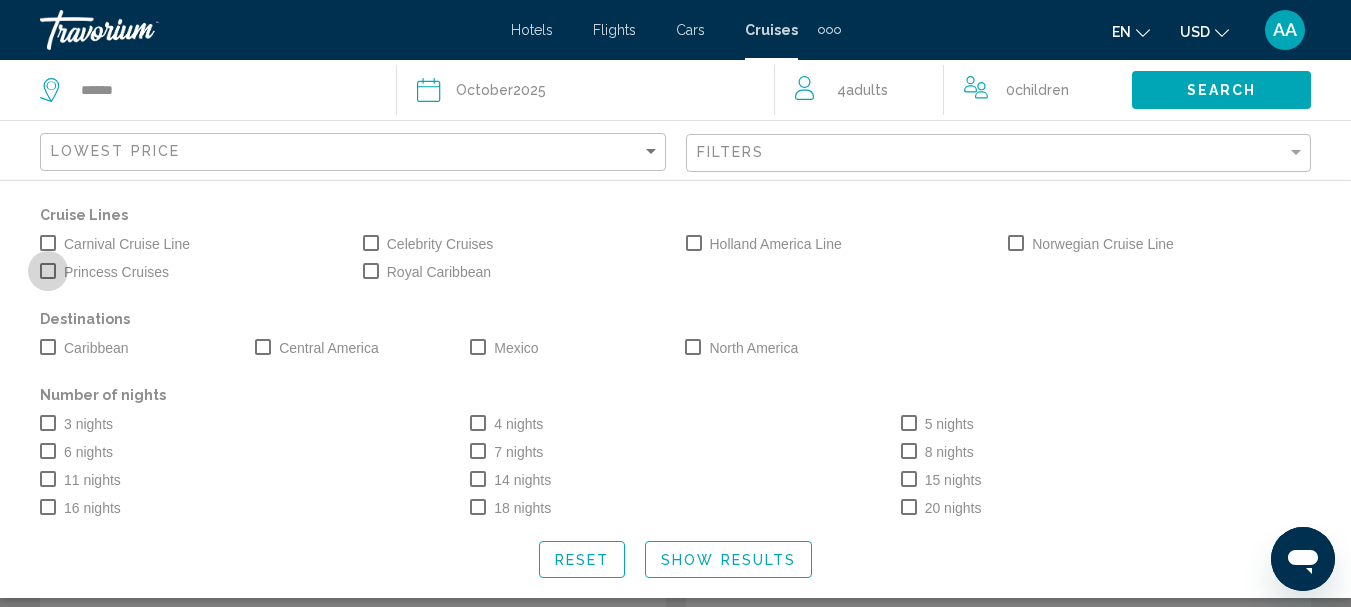 click at bounding box center [48, 271] 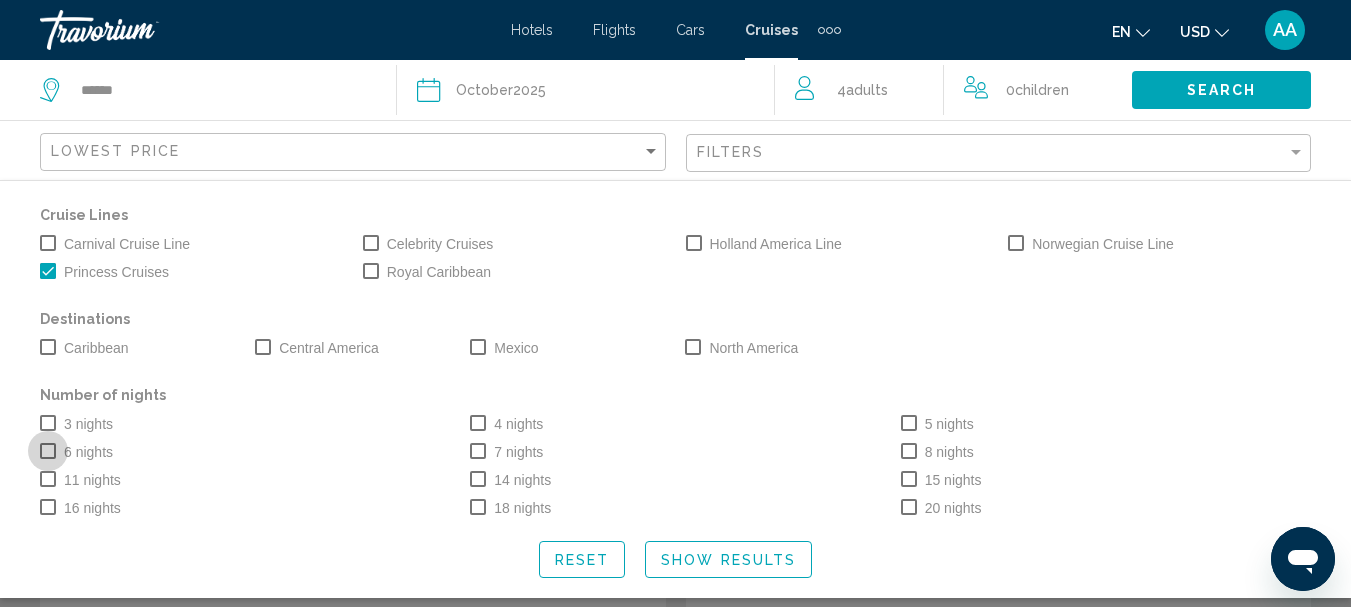 click at bounding box center (48, 451) 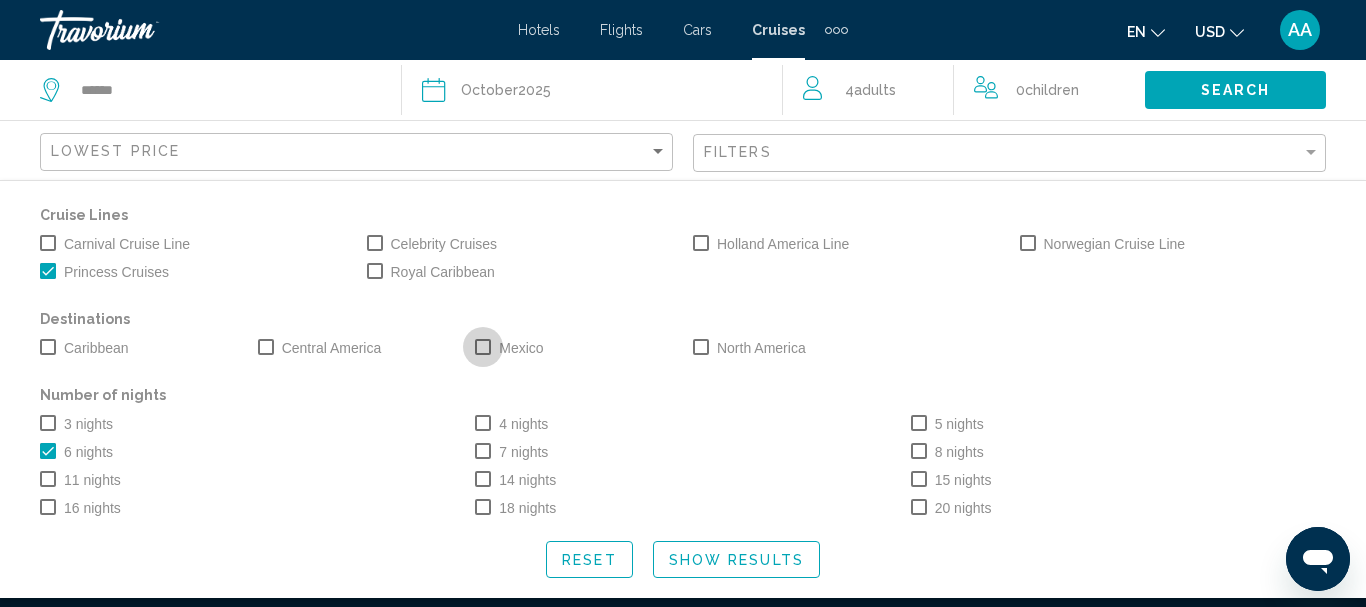 click at bounding box center (483, 347) 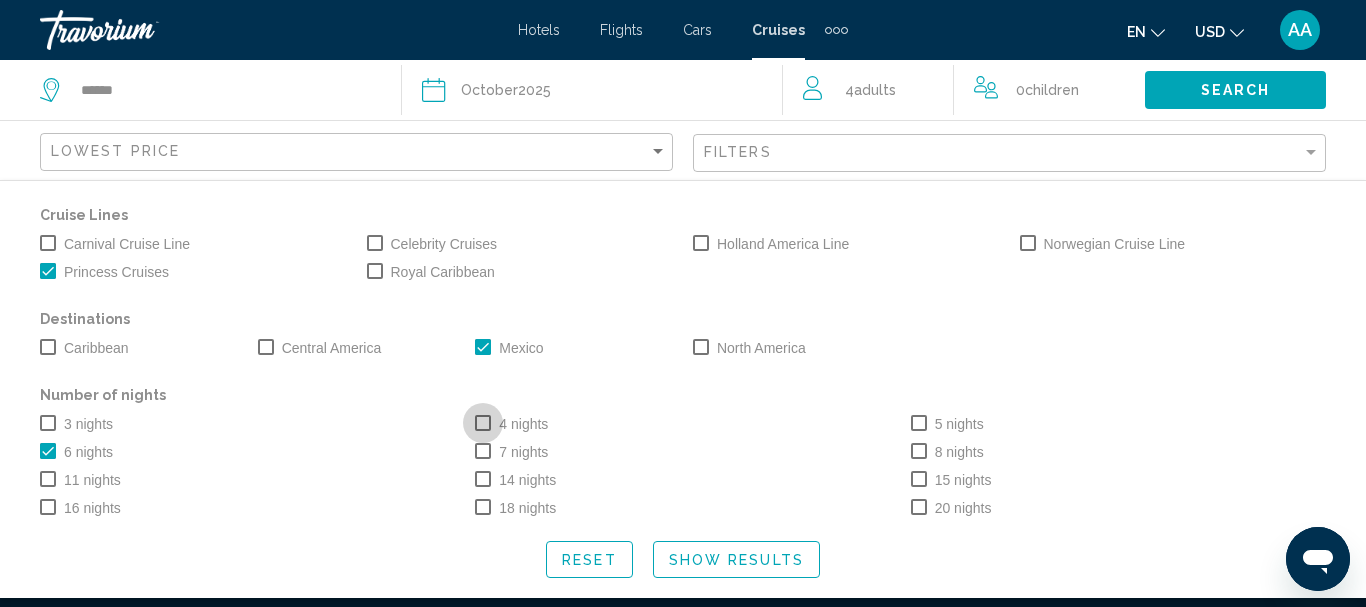 click at bounding box center [483, 423] 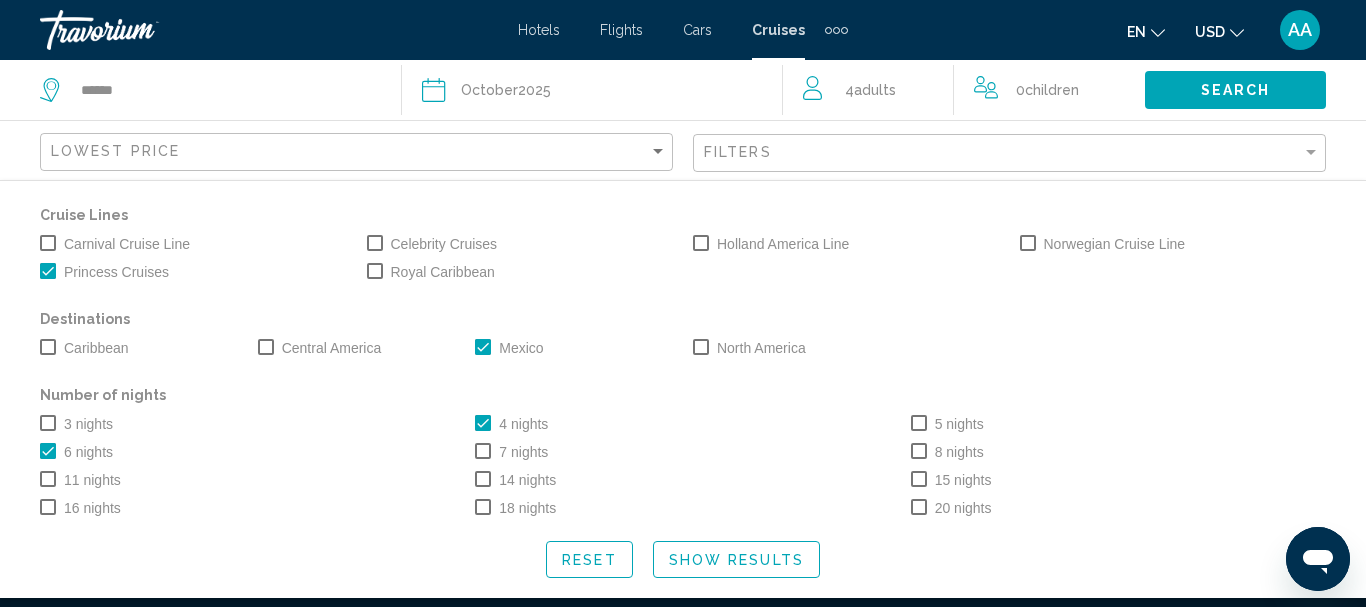 click on "6 nights" 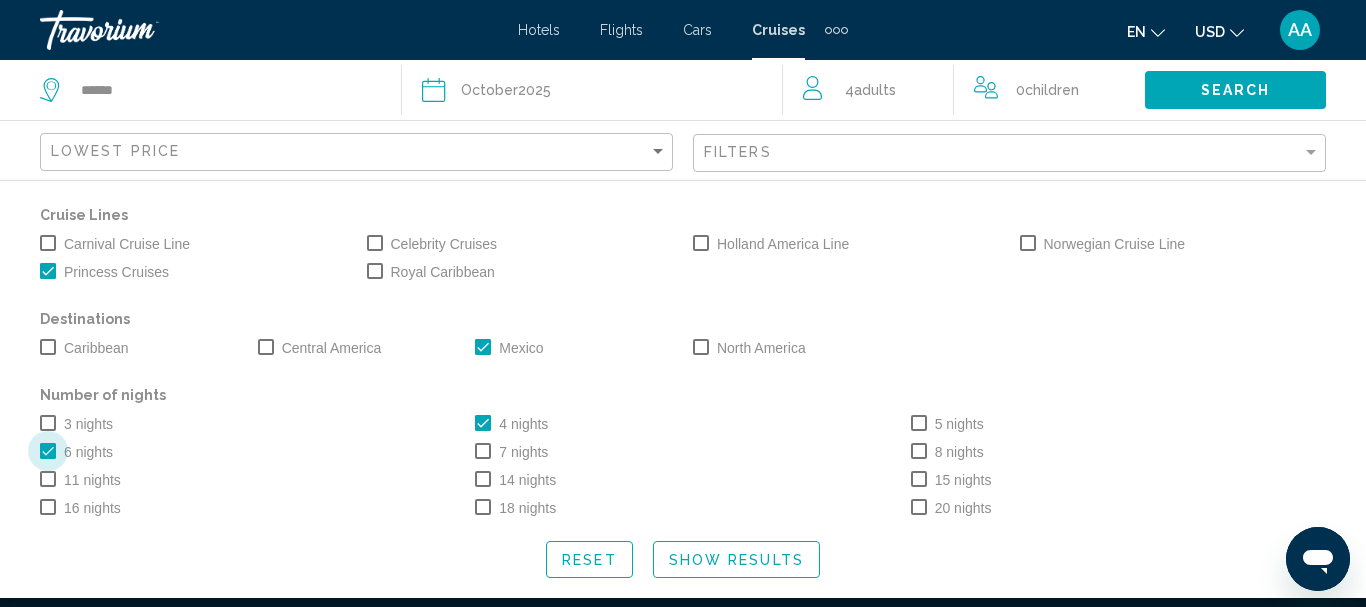 click at bounding box center [48, 451] 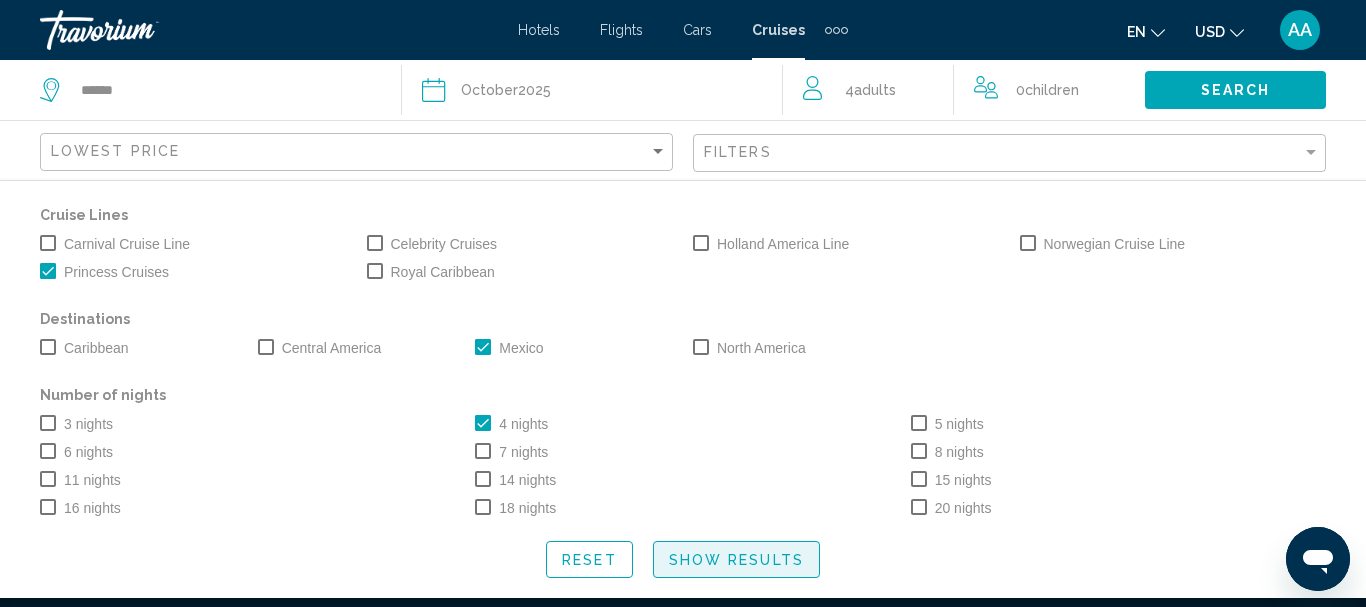 click on "Show Results" 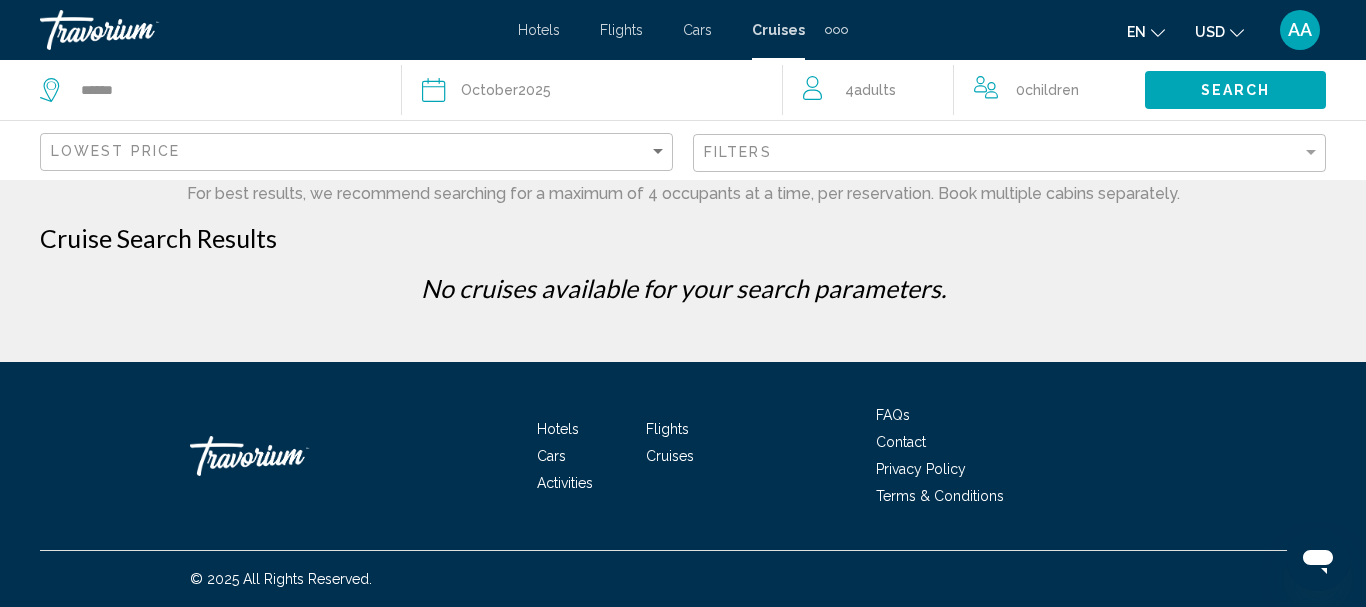 click on "Cruises" at bounding box center (670, 456) 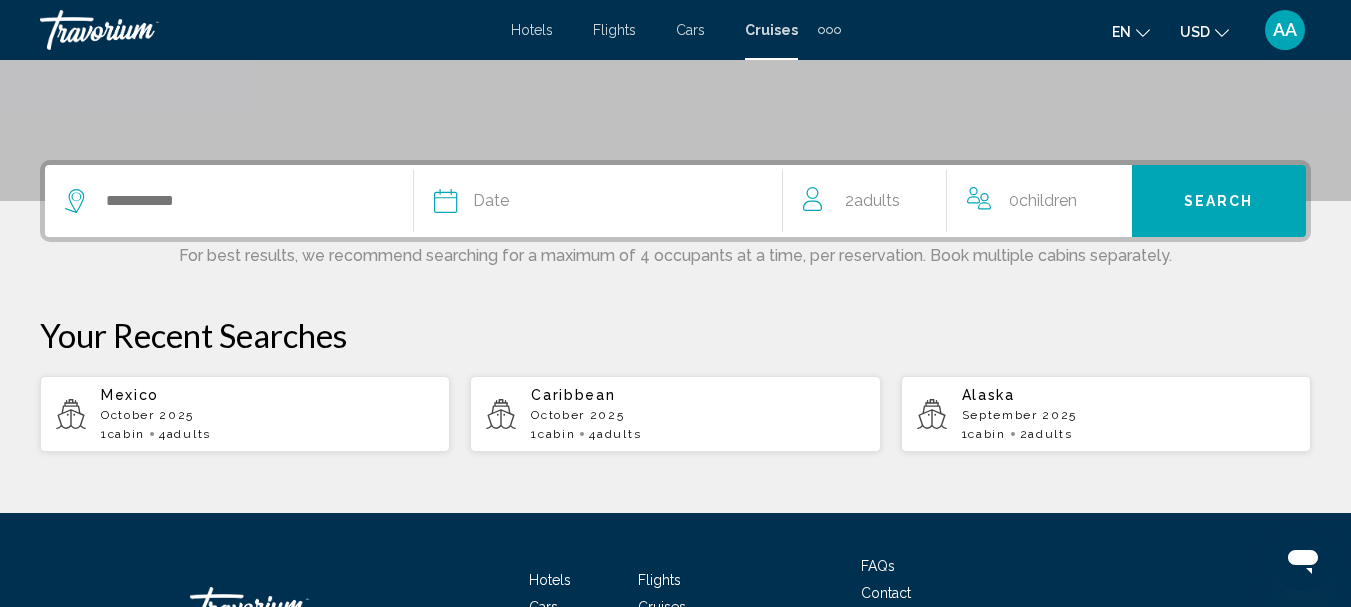 scroll, scrollTop: 400, scrollLeft: 0, axis: vertical 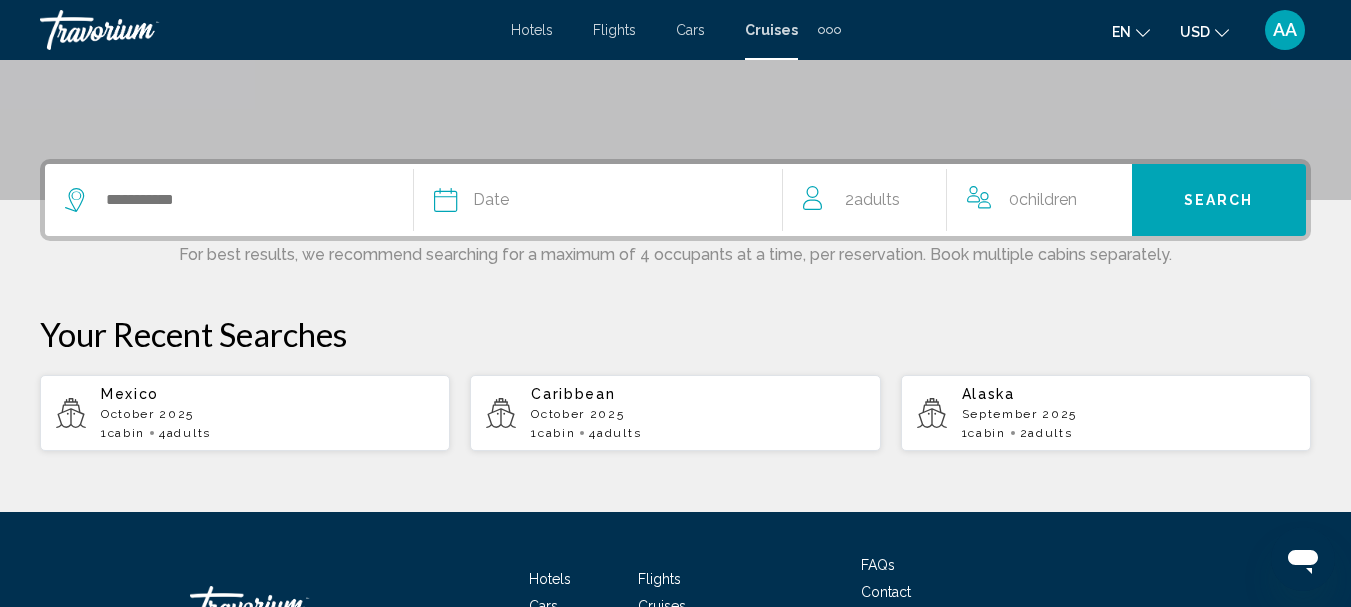 click on "1  cabin" at bounding box center (123, 433) 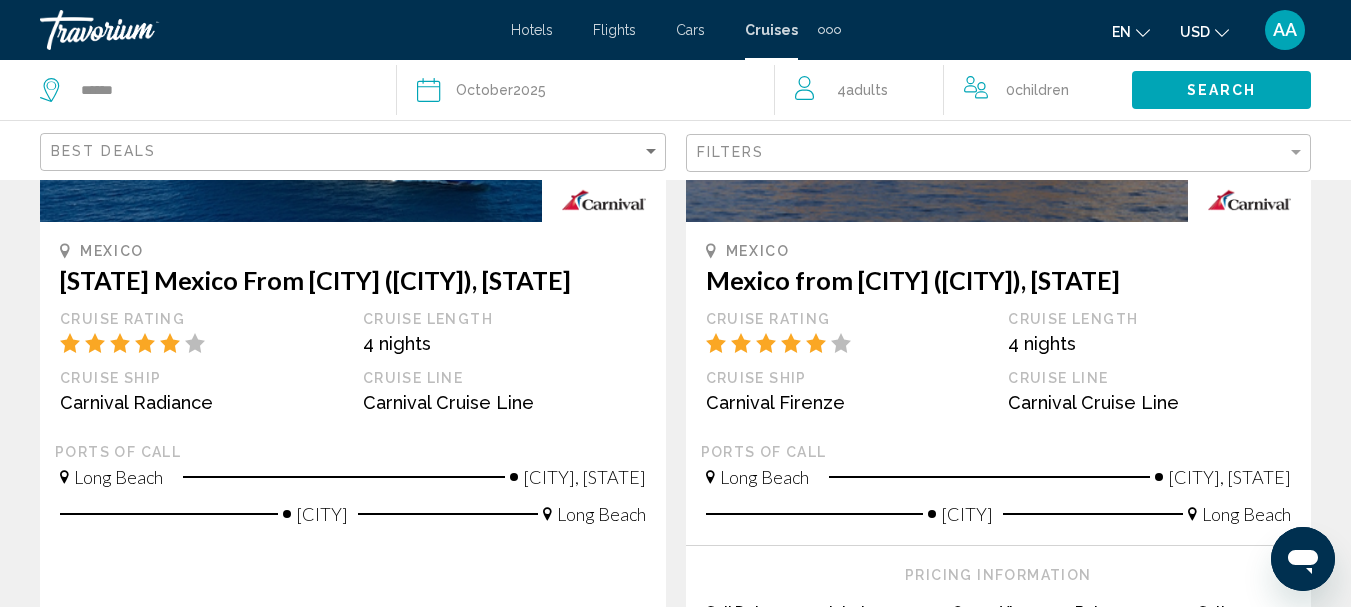 scroll, scrollTop: 400, scrollLeft: 0, axis: vertical 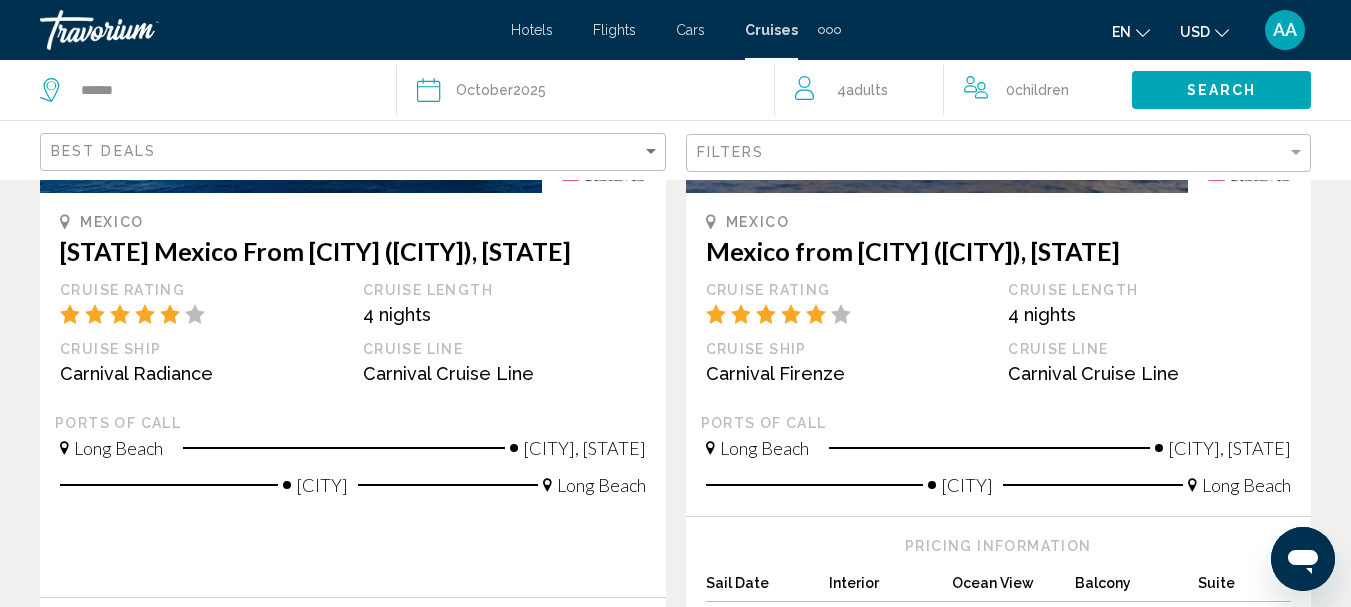 click 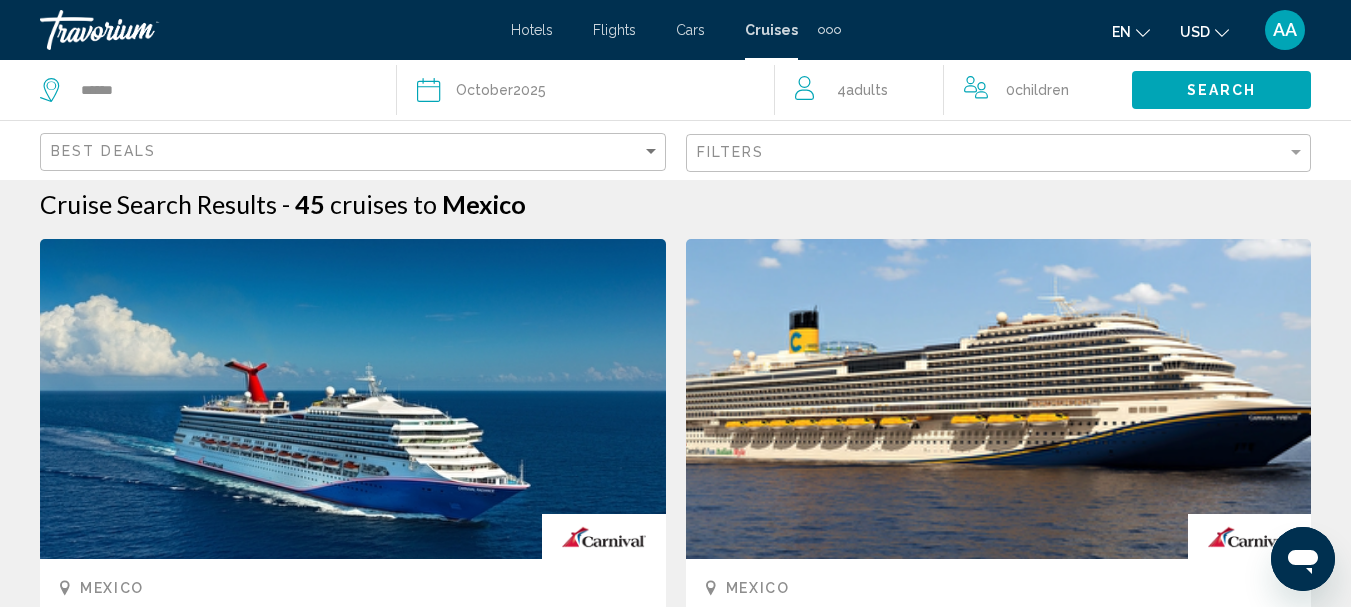 scroll, scrollTop: 0, scrollLeft: 0, axis: both 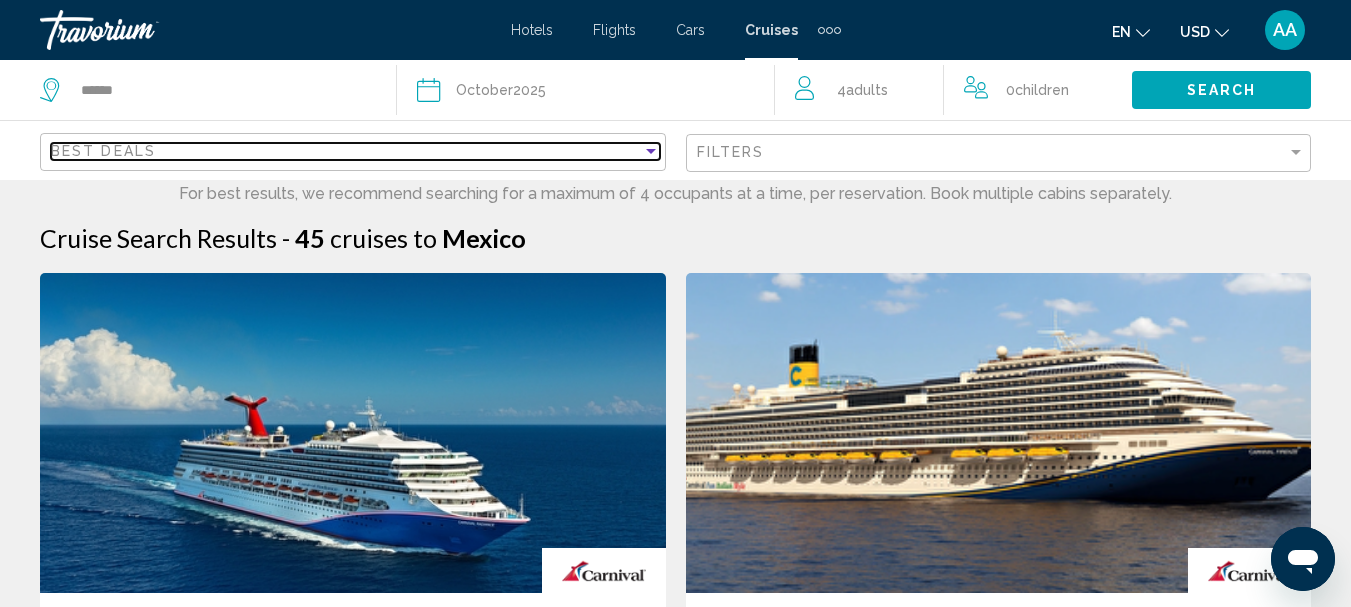 click at bounding box center [651, 151] 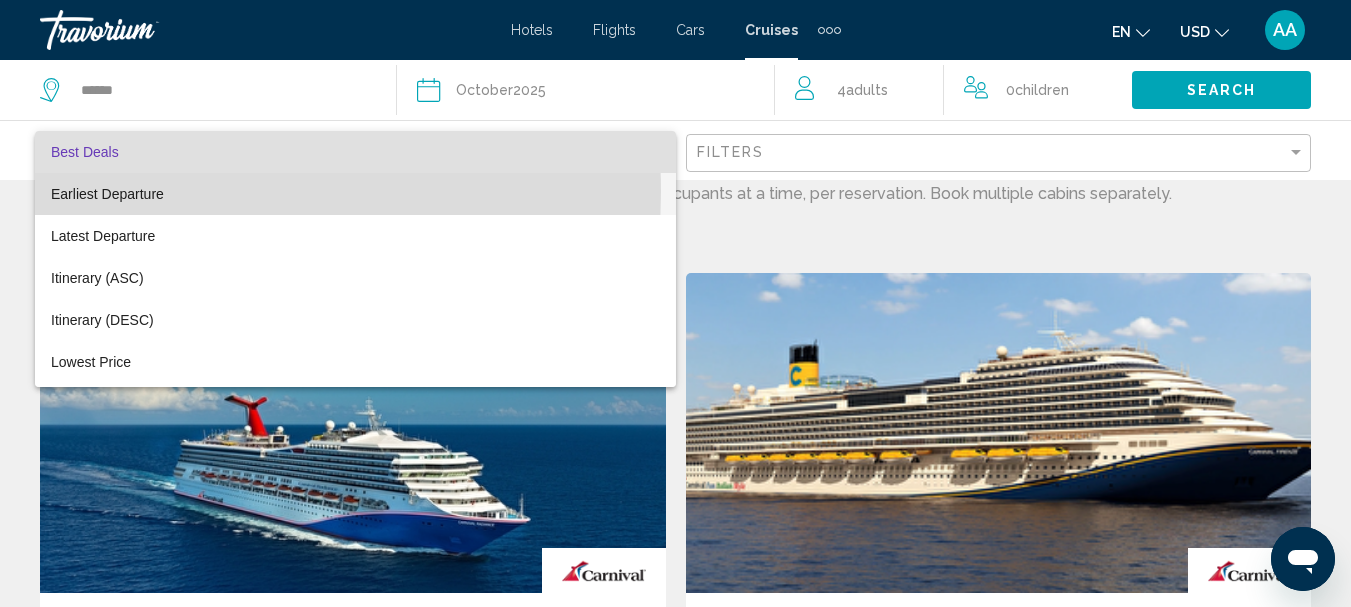 click on "Earliest Departure" at bounding box center (107, 194) 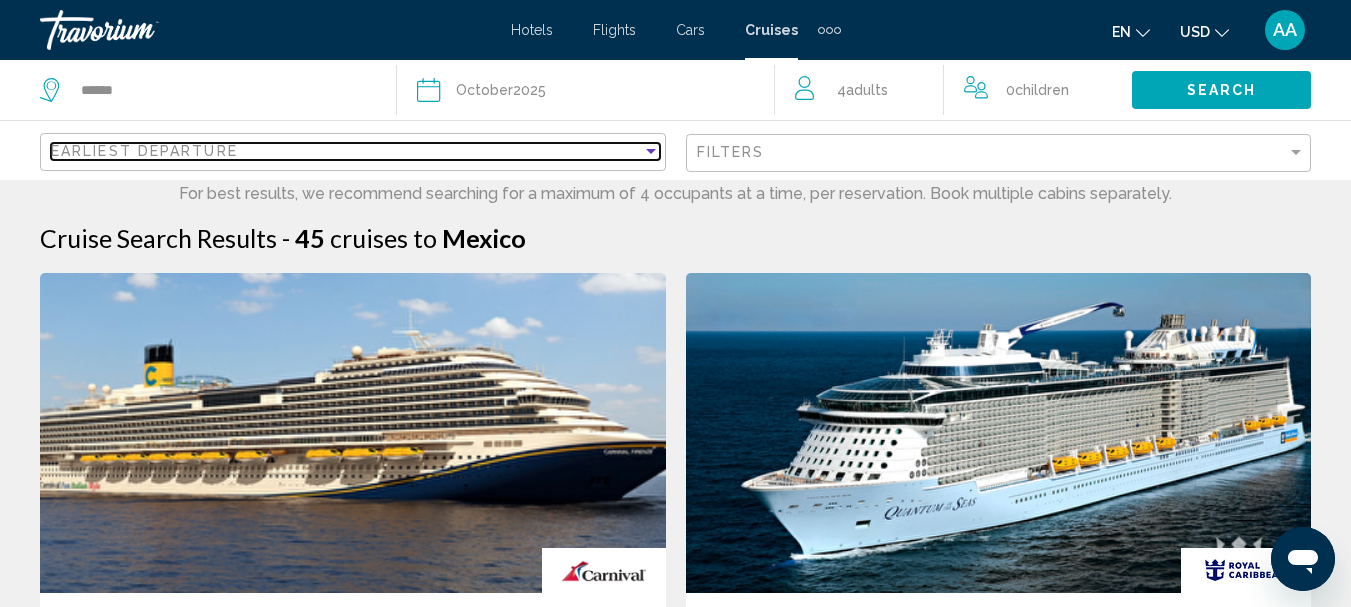click on "Earliest Departure" at bounding box center (144, 151) 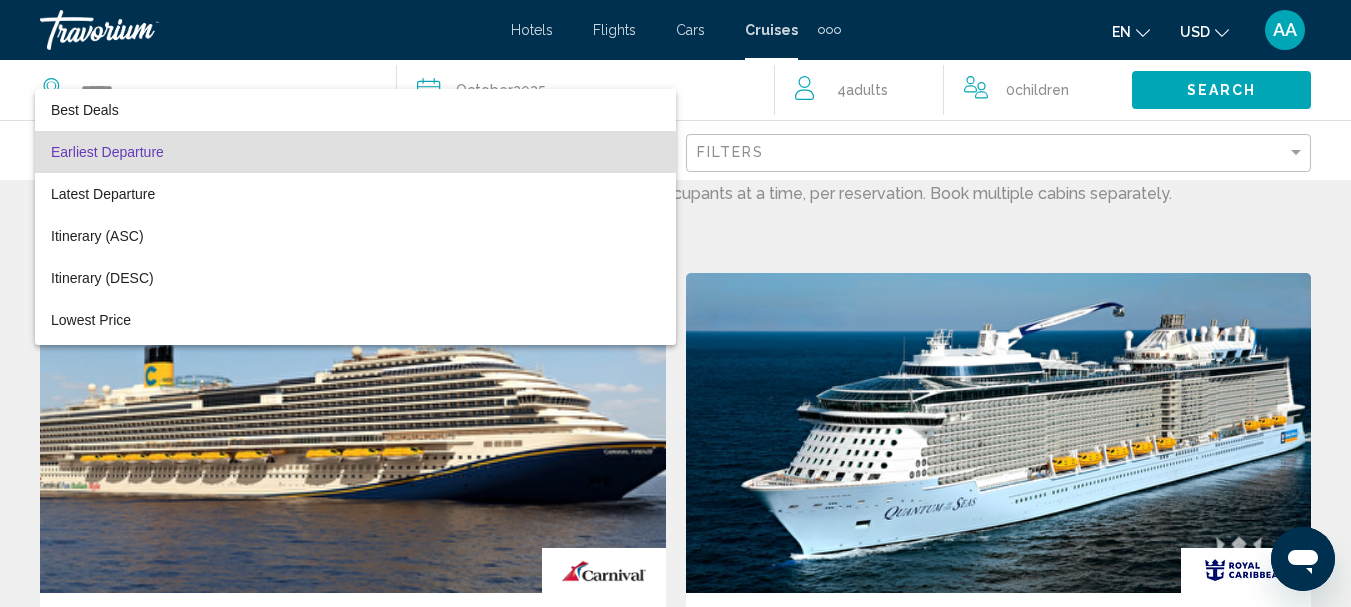 click on "Earliest Departure" at bounding box center (107, 152) 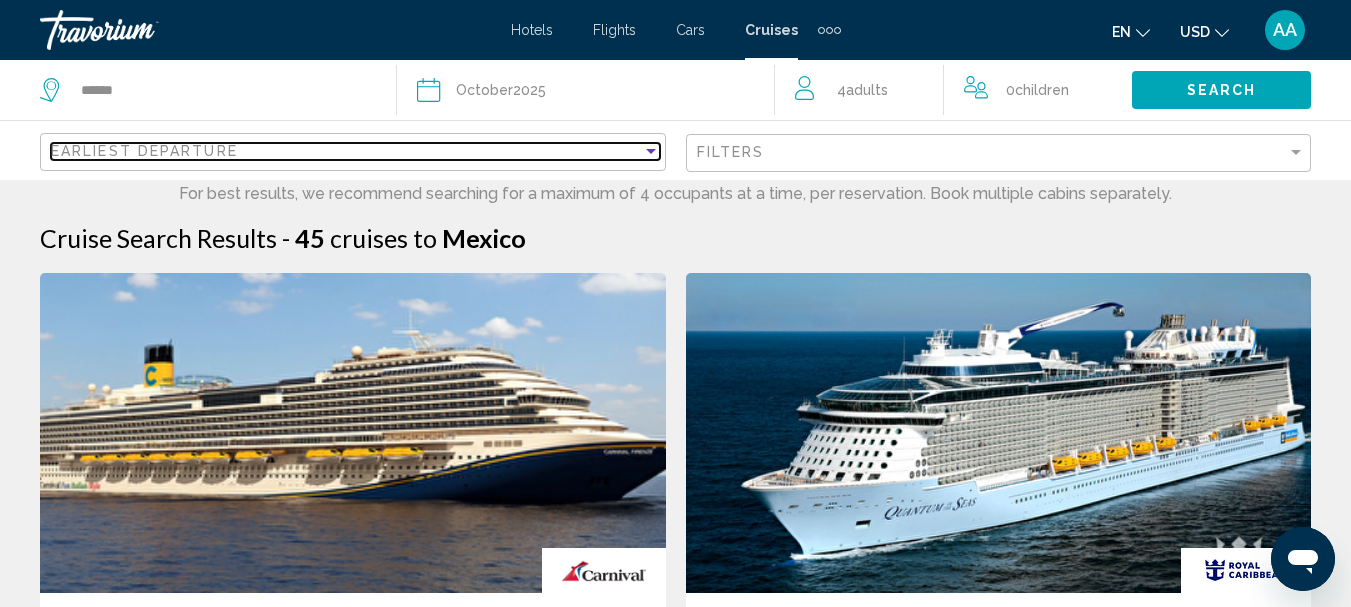 click on "Earliest Departure" at bounding box center (144, 151) 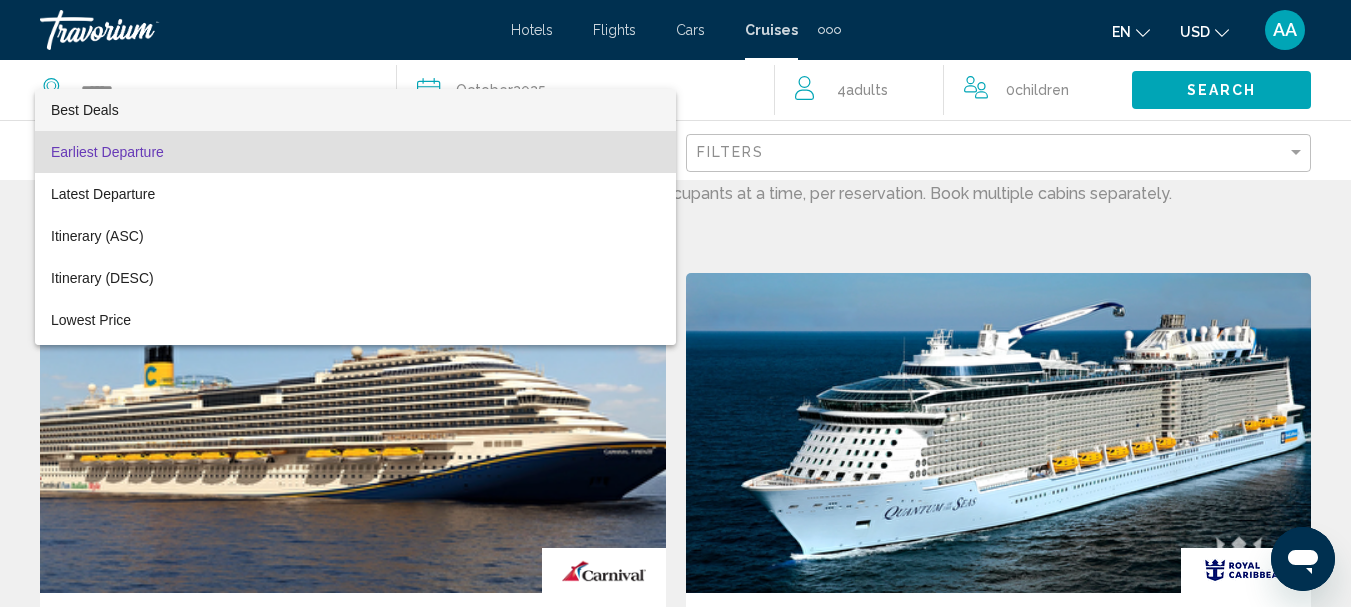 click on "Best Deals" at bounding box center (85, 110) 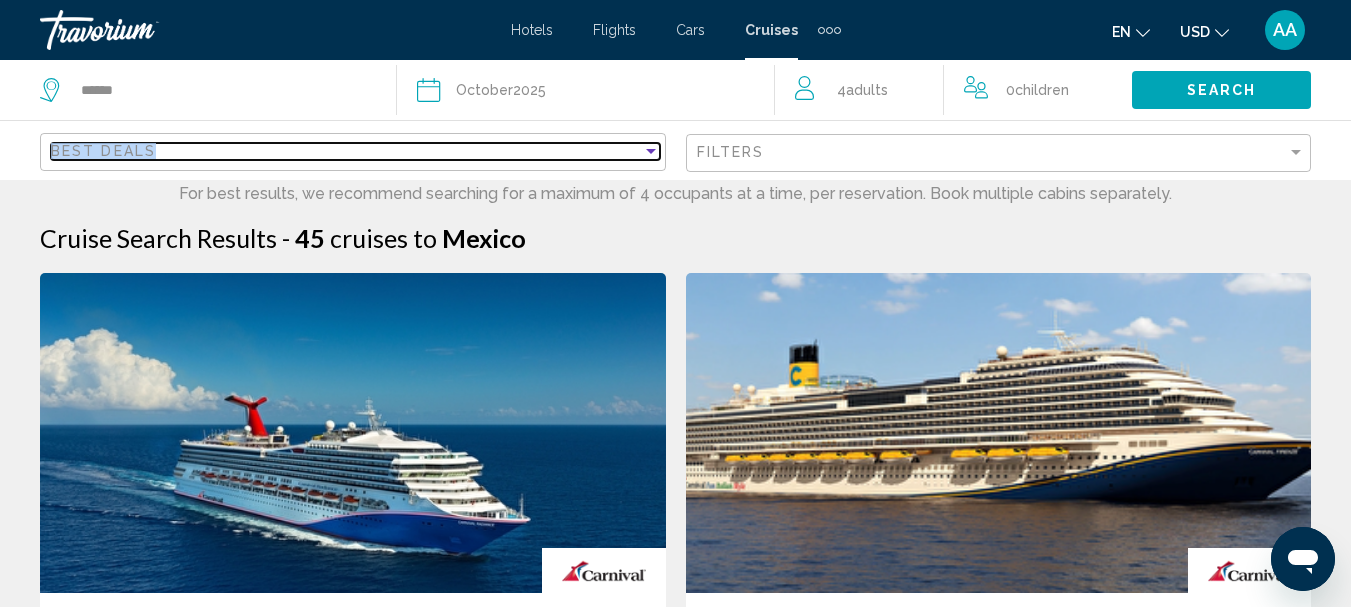 drag, startPoint x: 155, startPoint y: 153, endPoint x: 53, endPoint y: 146, distance: 102.239914 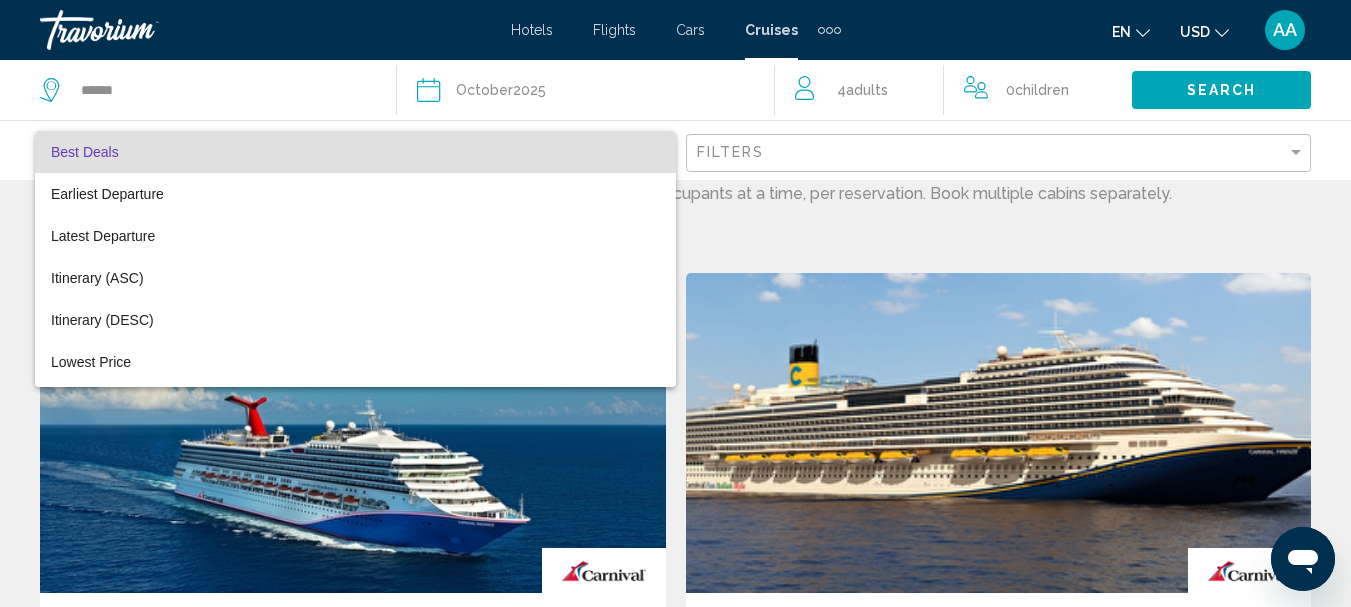 click at bounding box center [675, 303] 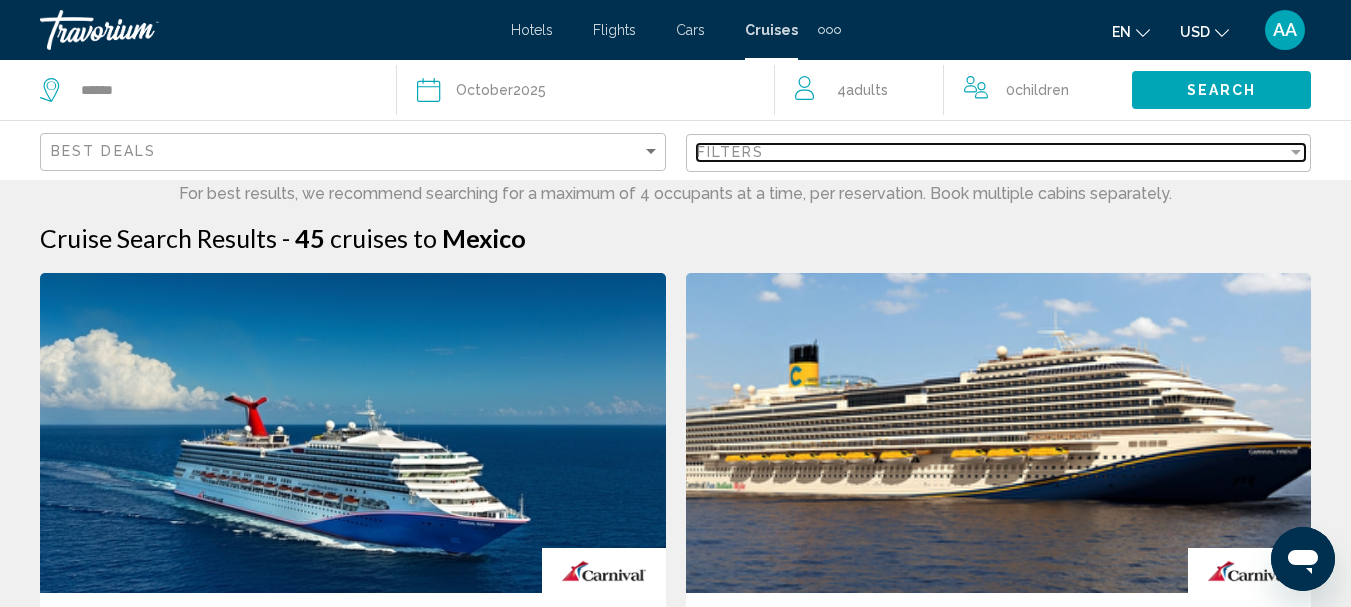 click at bounding box center [1296, 152] 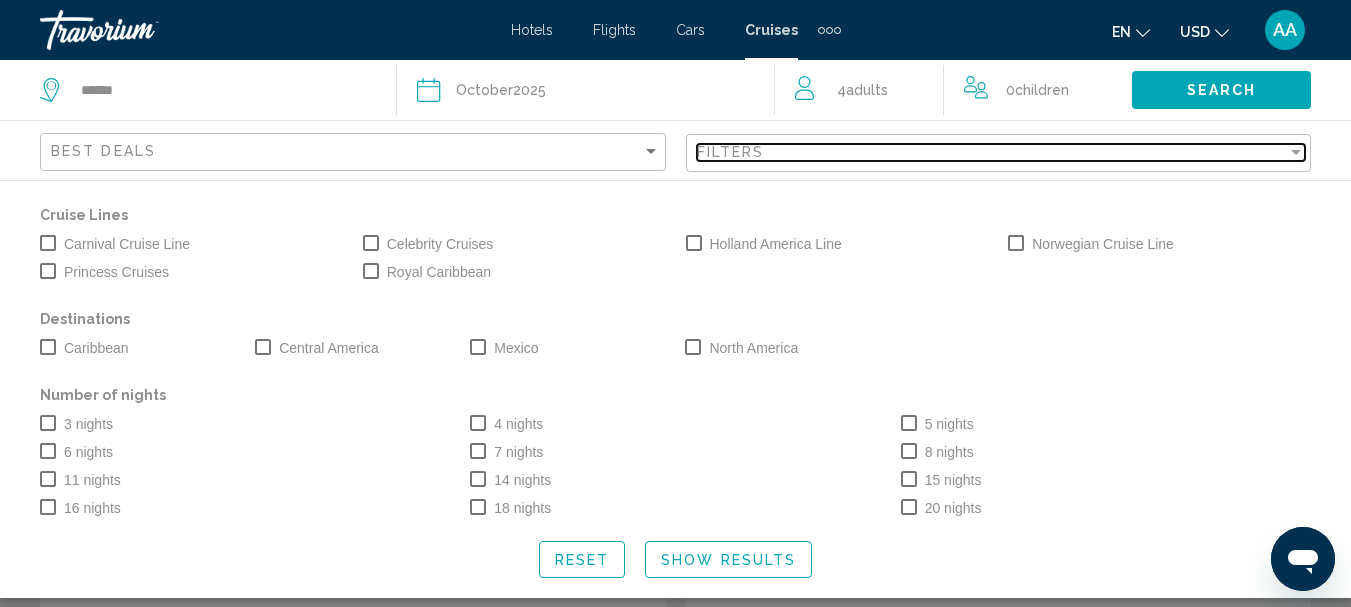scroll, scrollTop: 0, scrollLeft: 0, axis: both 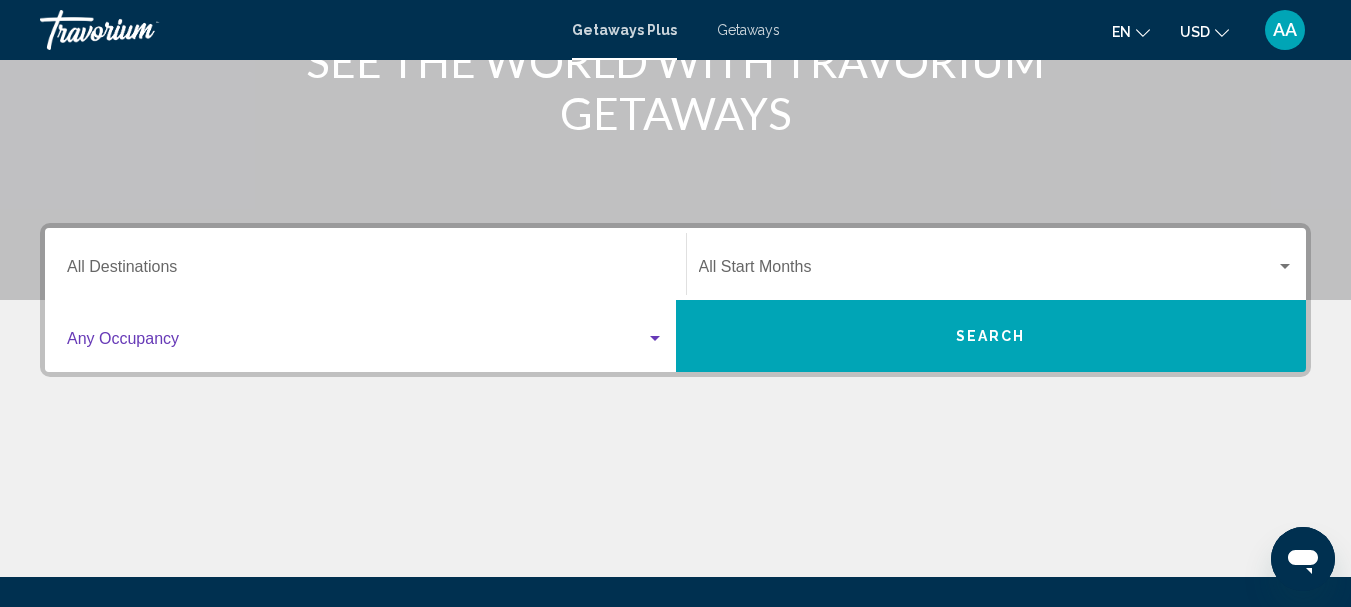click at bounding box center [655, 338] 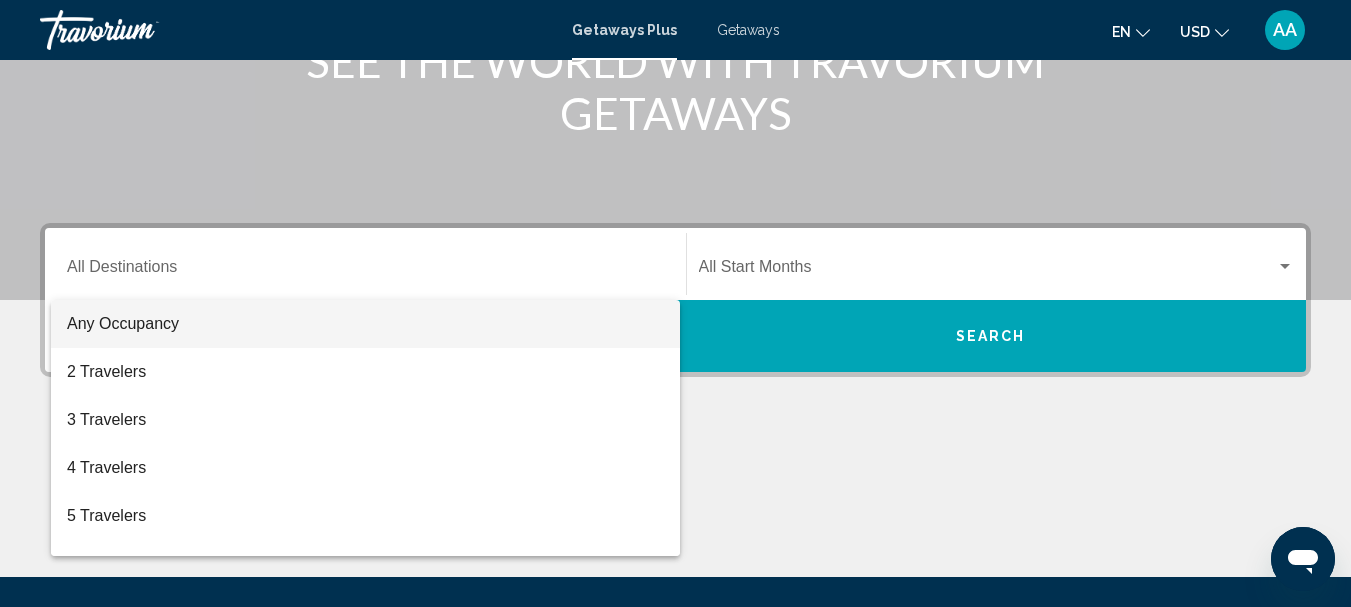 scroll, scrollTop: 458, scrollLeft: 0, axis: vertical 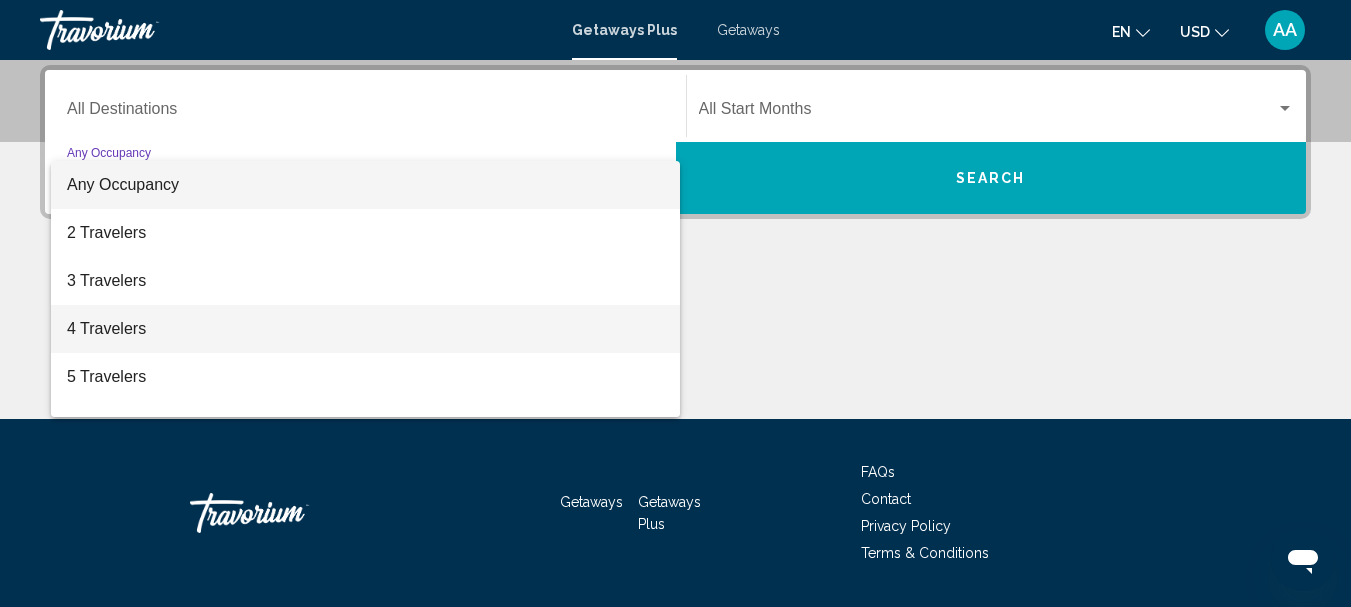 click on "4 Travelers" at bounding box center (365, 329) 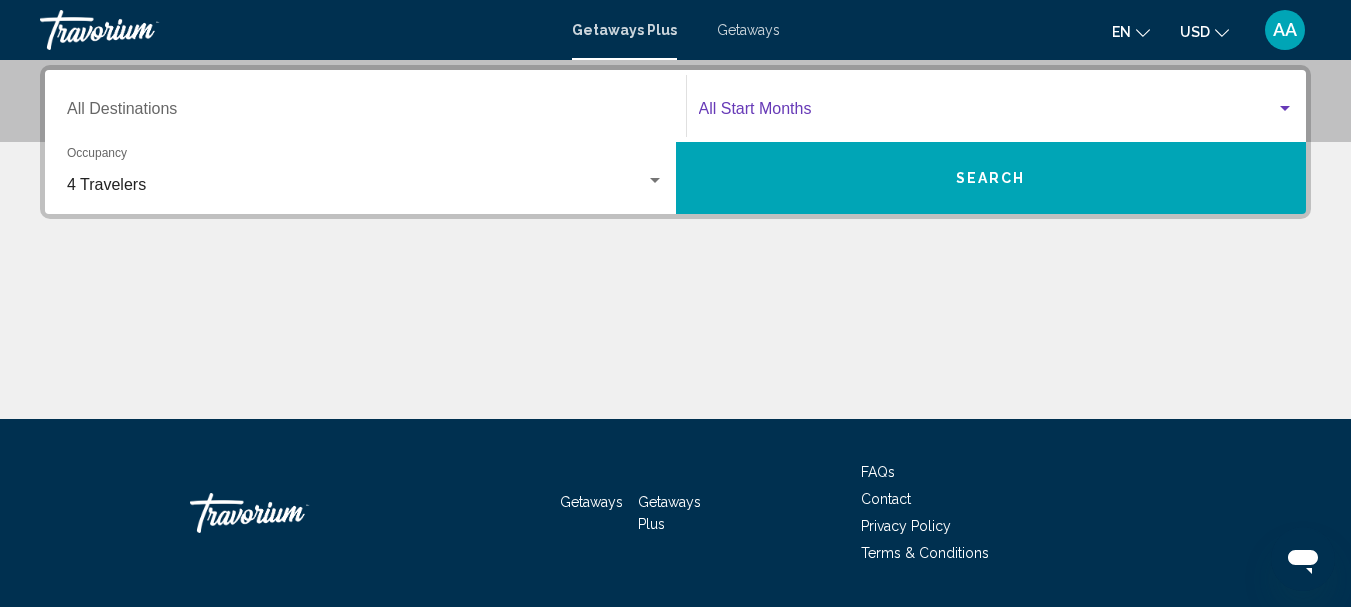 click at bounding box center [1285, 108] 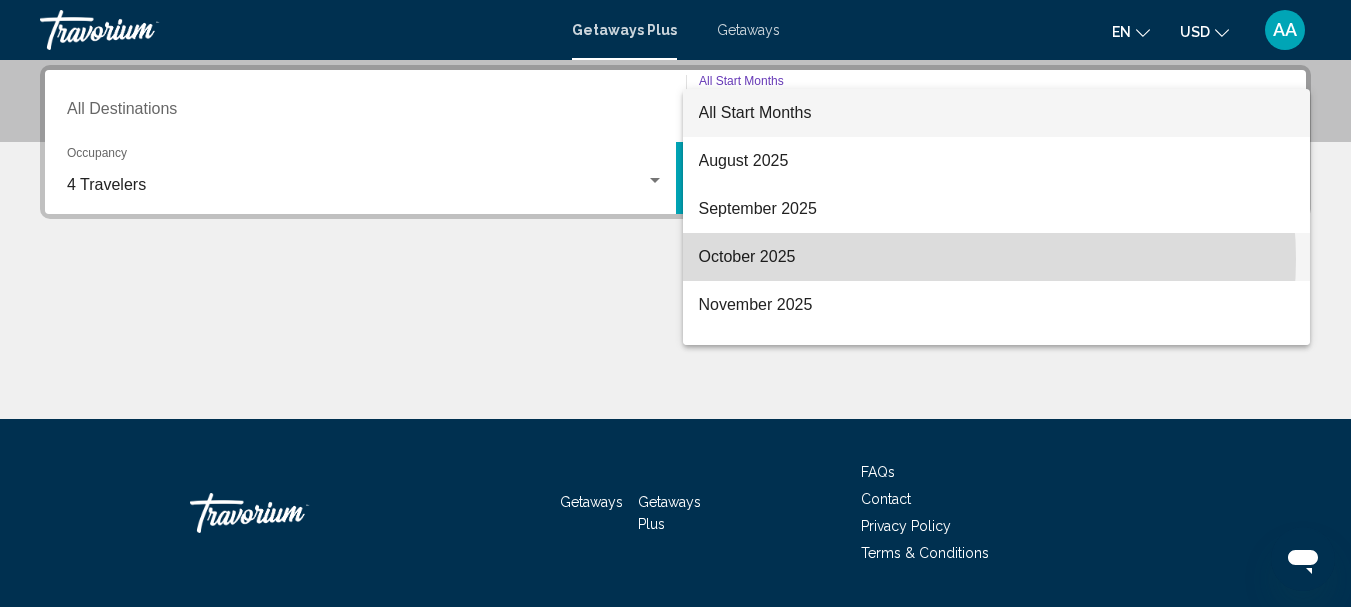 click on "October 2025" at bounding box center [997, 257] 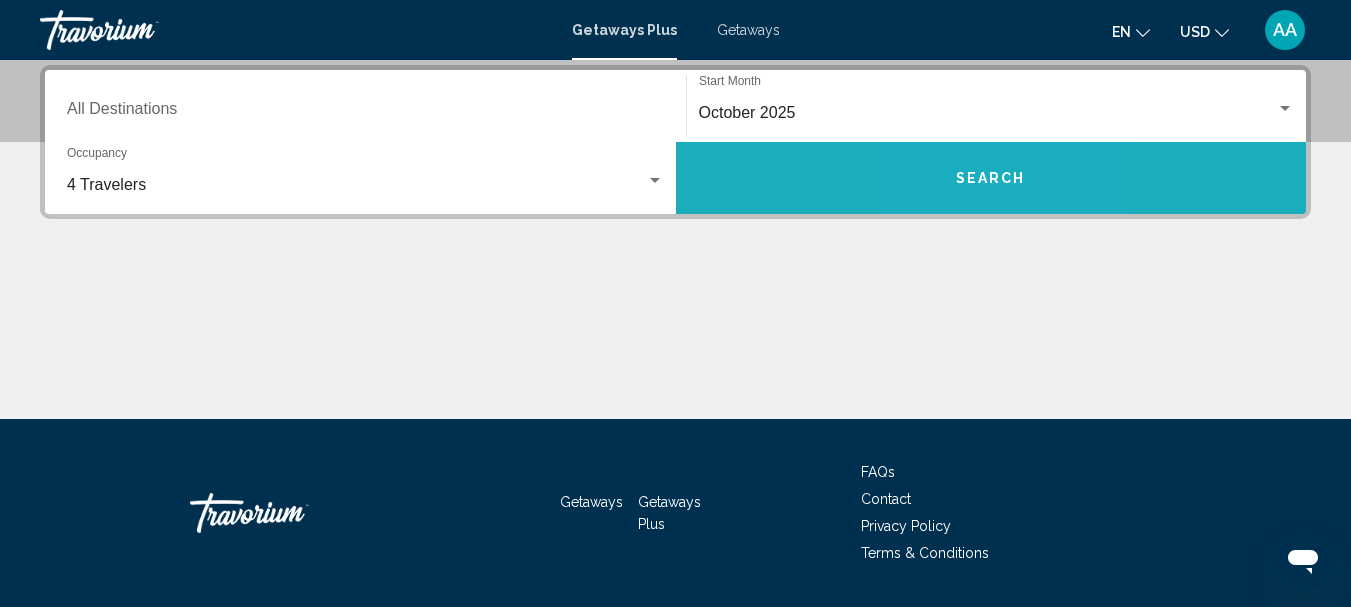 click on "Search" at bounding box center [991, 179] 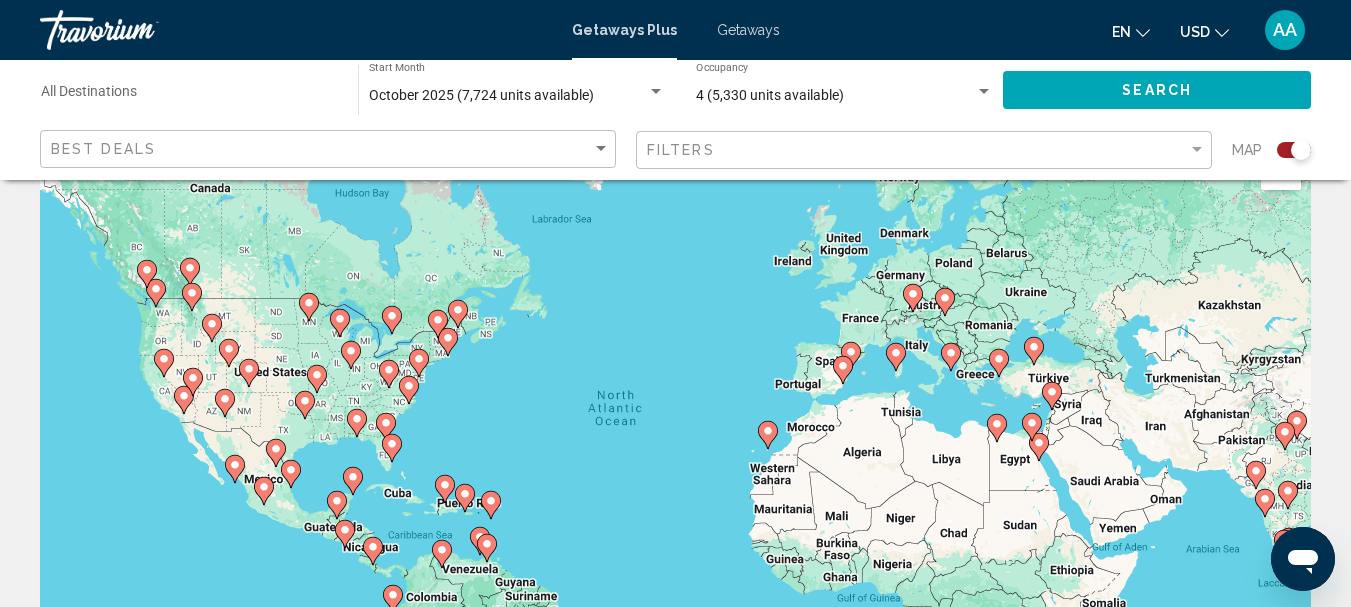 scroll, scrollTop: 100, scrollLeft: 0, axis: vertical 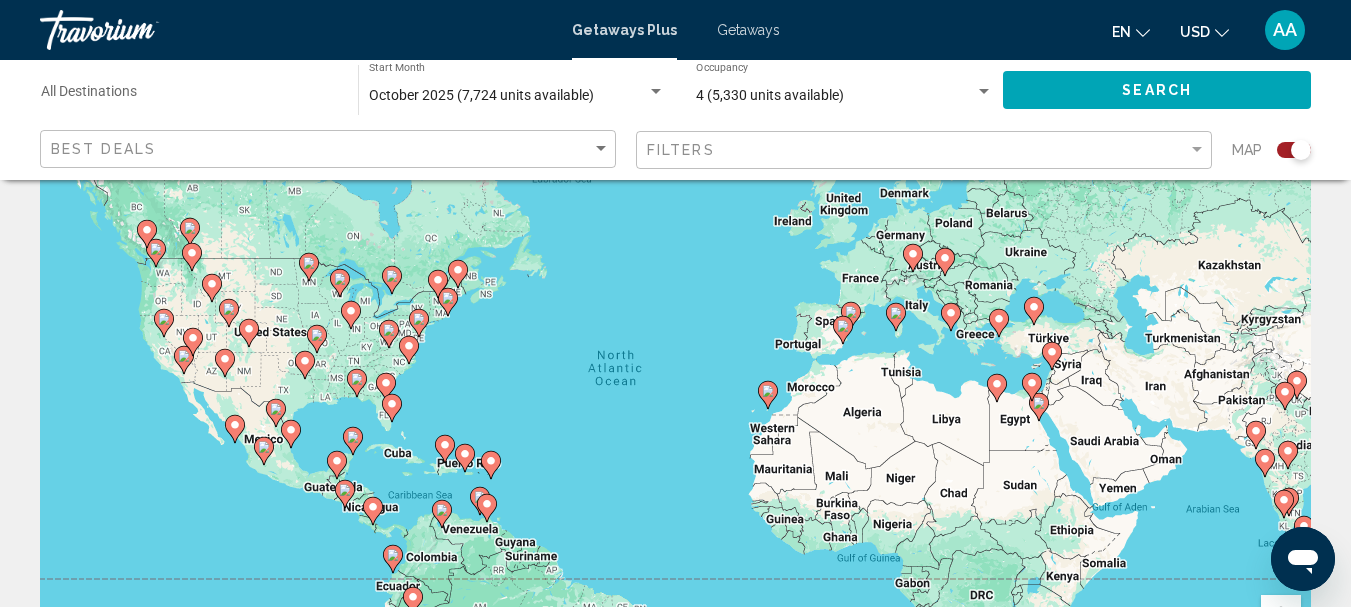 click 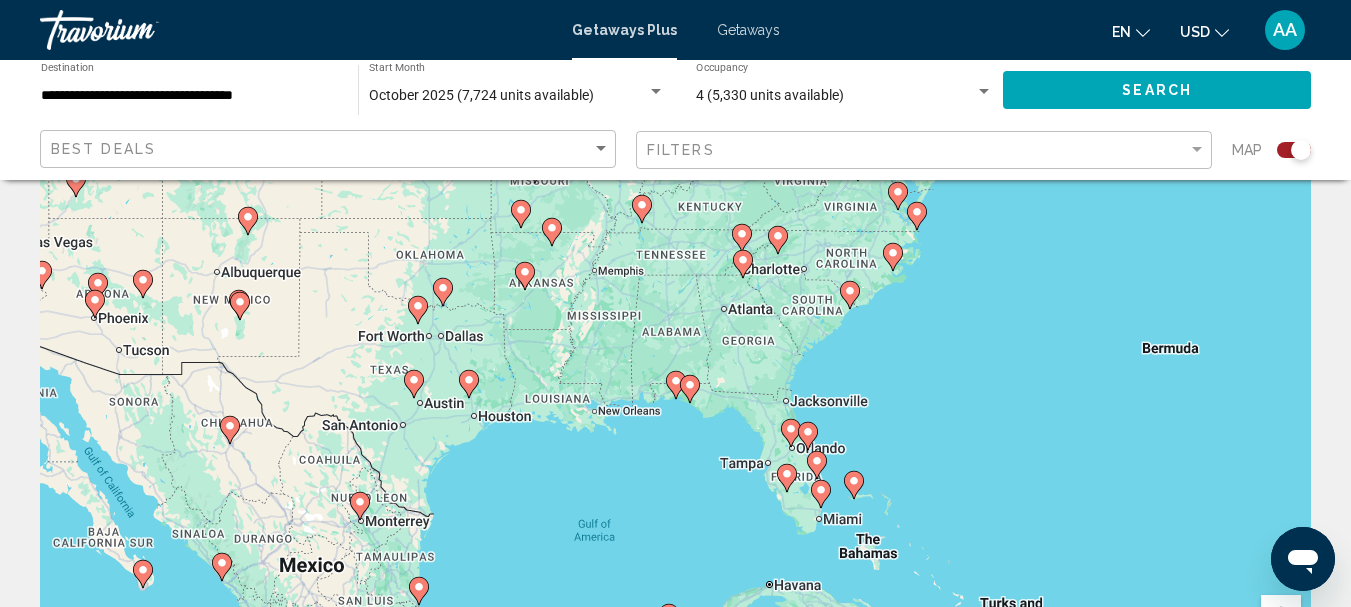 click 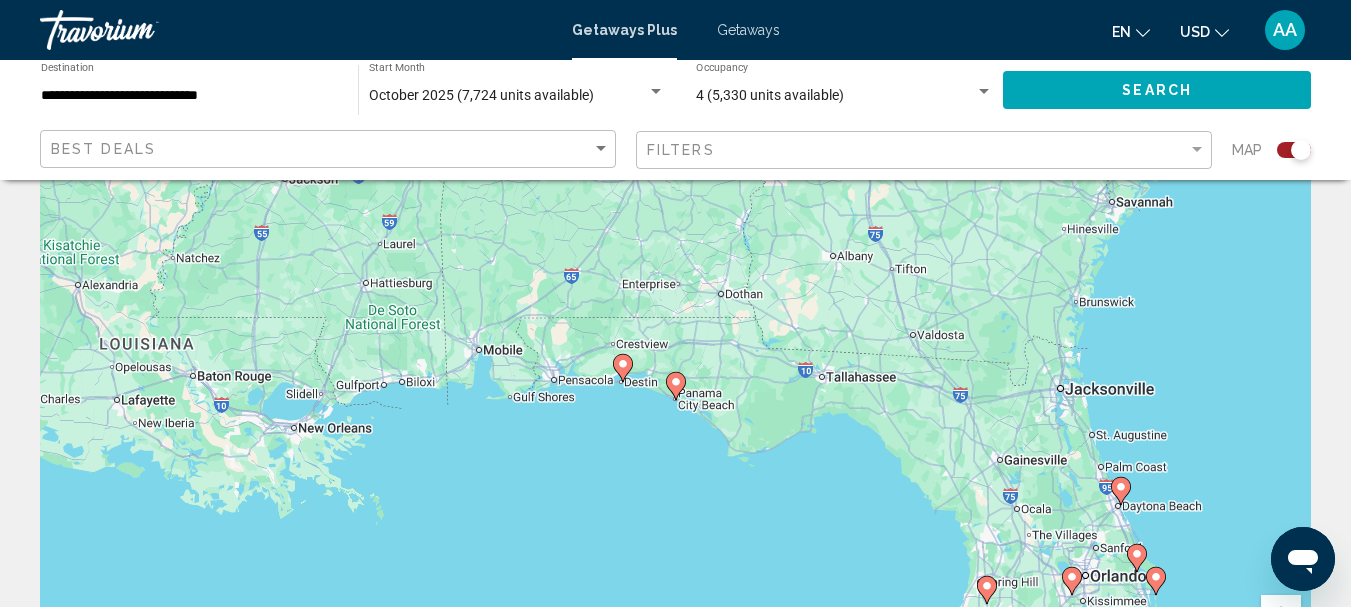 click 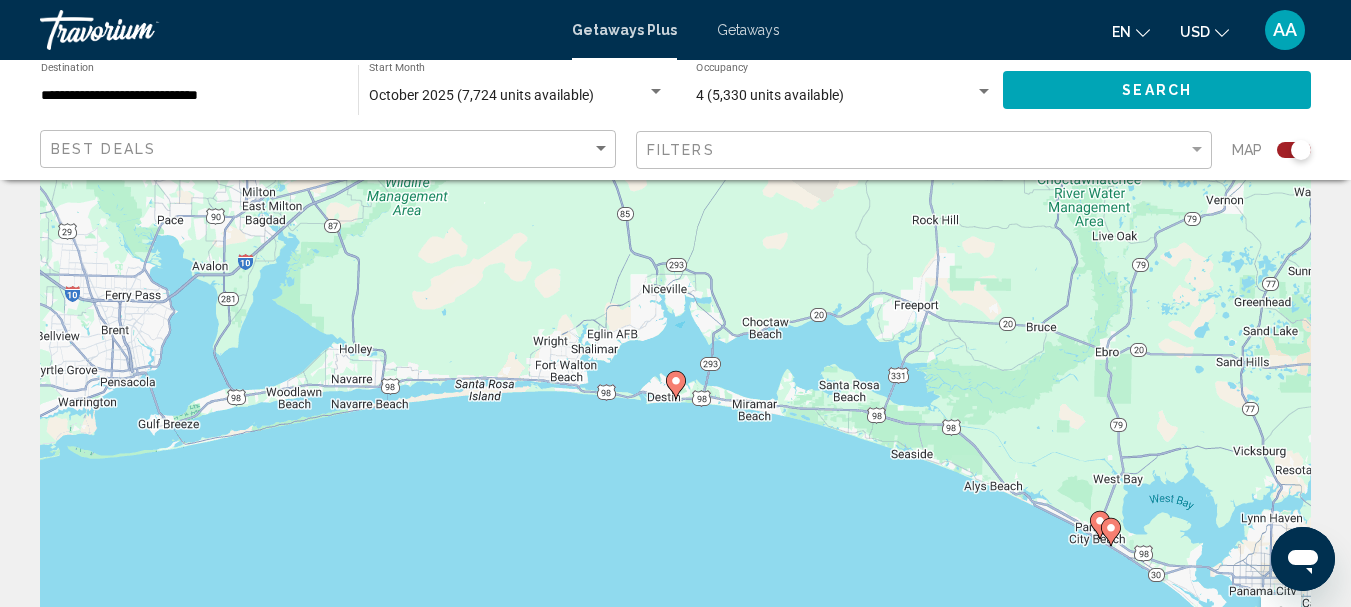 click 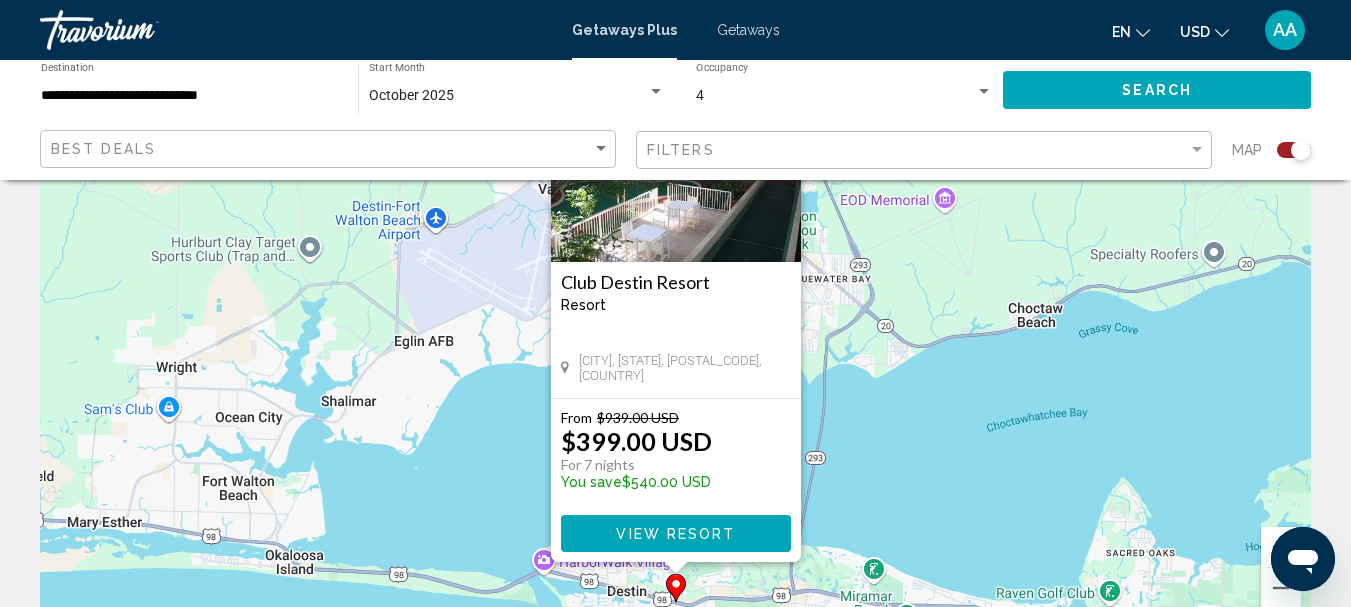 scroll, scrollTop: 200, scrollLeft: 0, axis: vertical 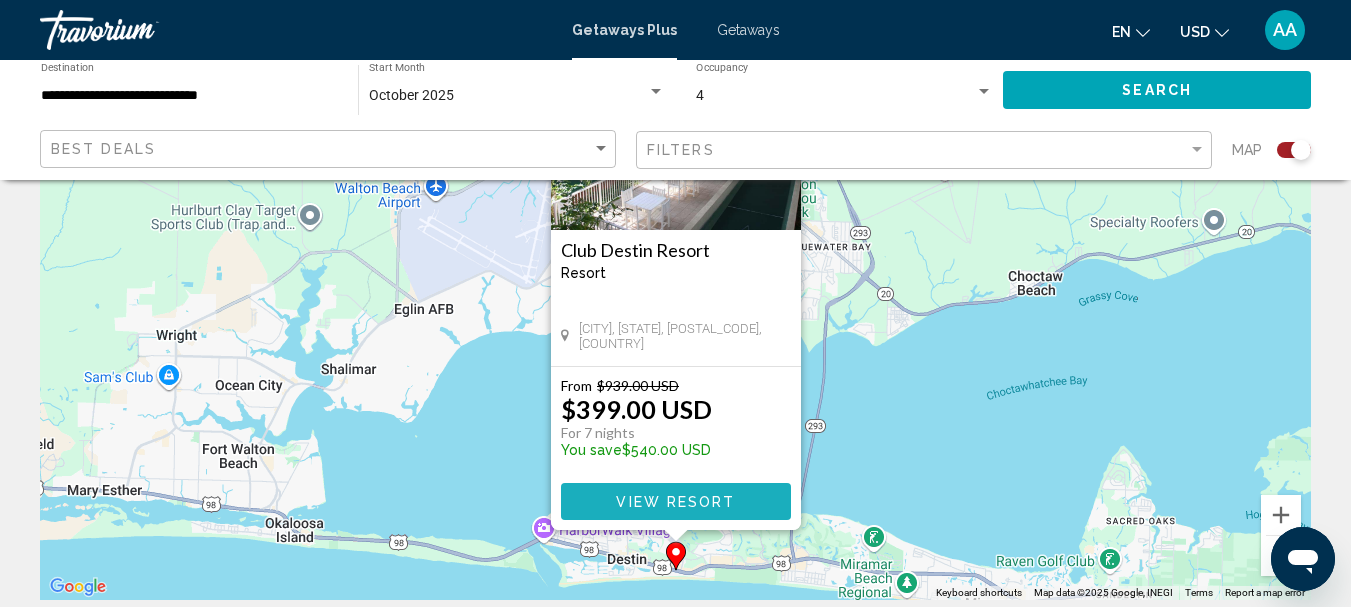 click on "View Resort" at bounding box center (675, 502) 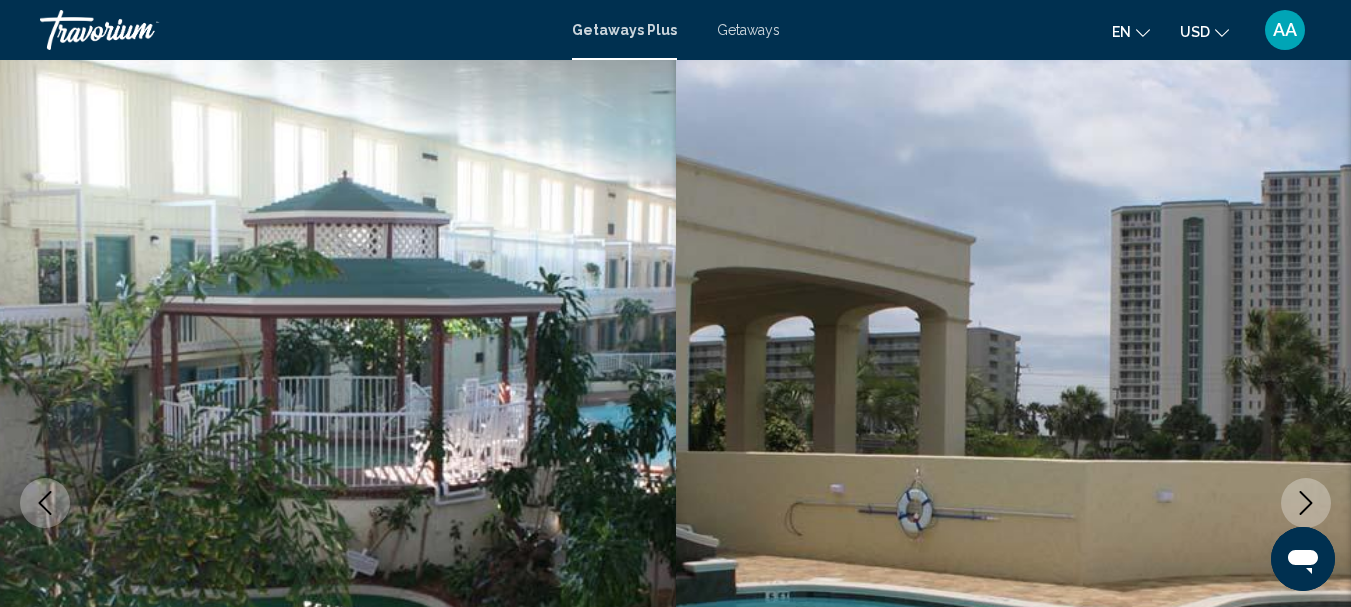 scroll, scrollTop: 0, scrollLeft: 0, axis: both 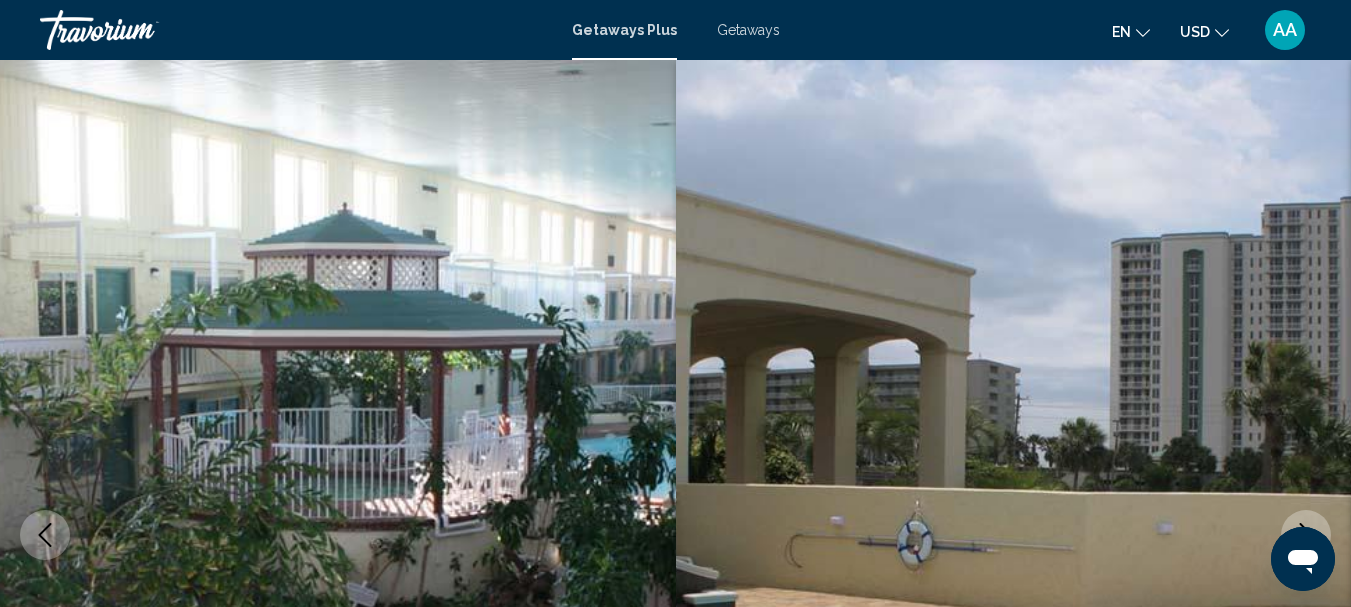 click on "Getaways" at bounding box center [748, 30] 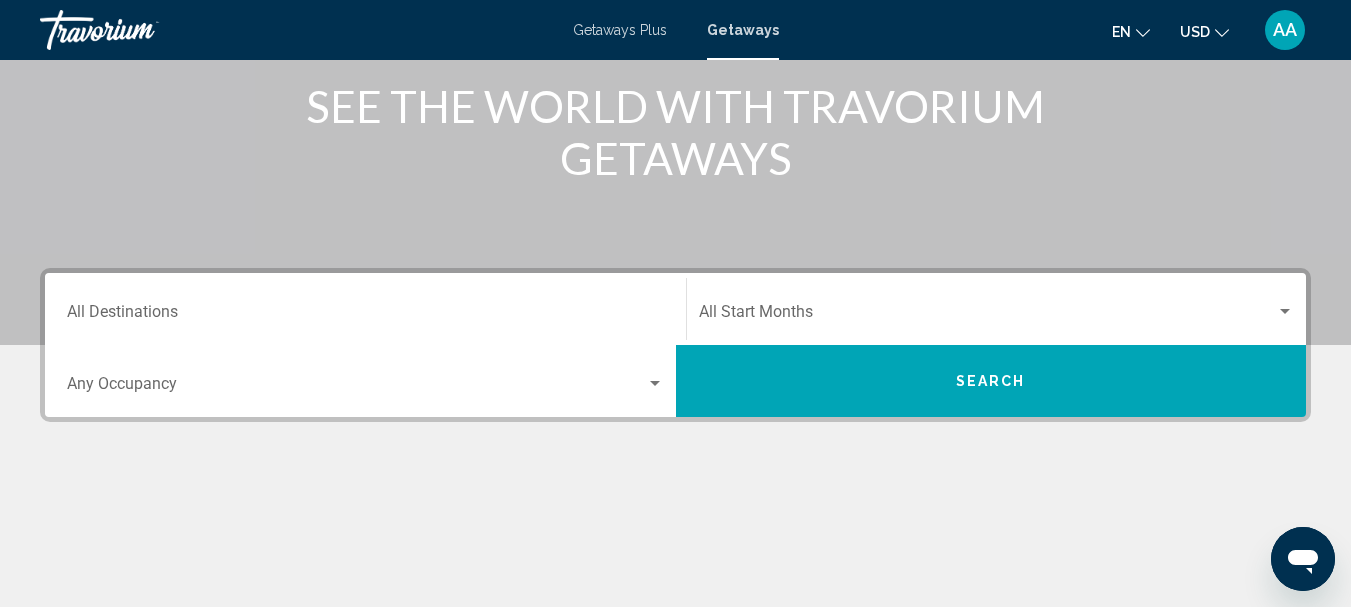 scroll, scrollTop: 300, scrollLeft: 0, axis: vertical 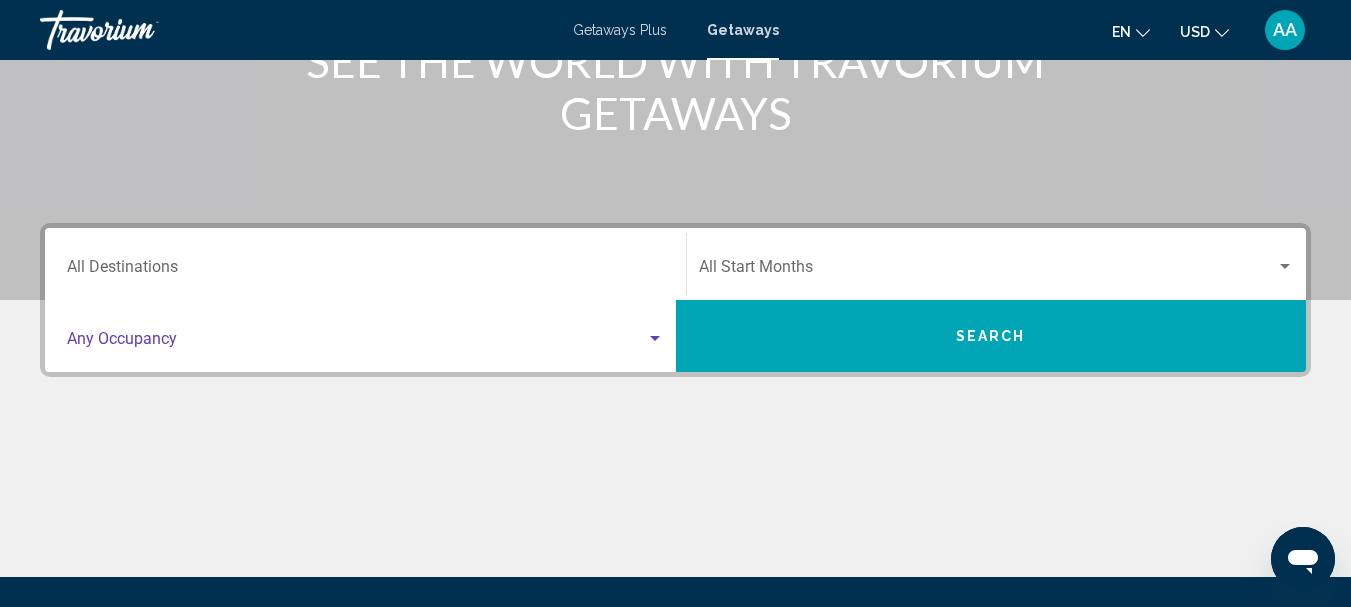 click at bounding box center (655, 338) 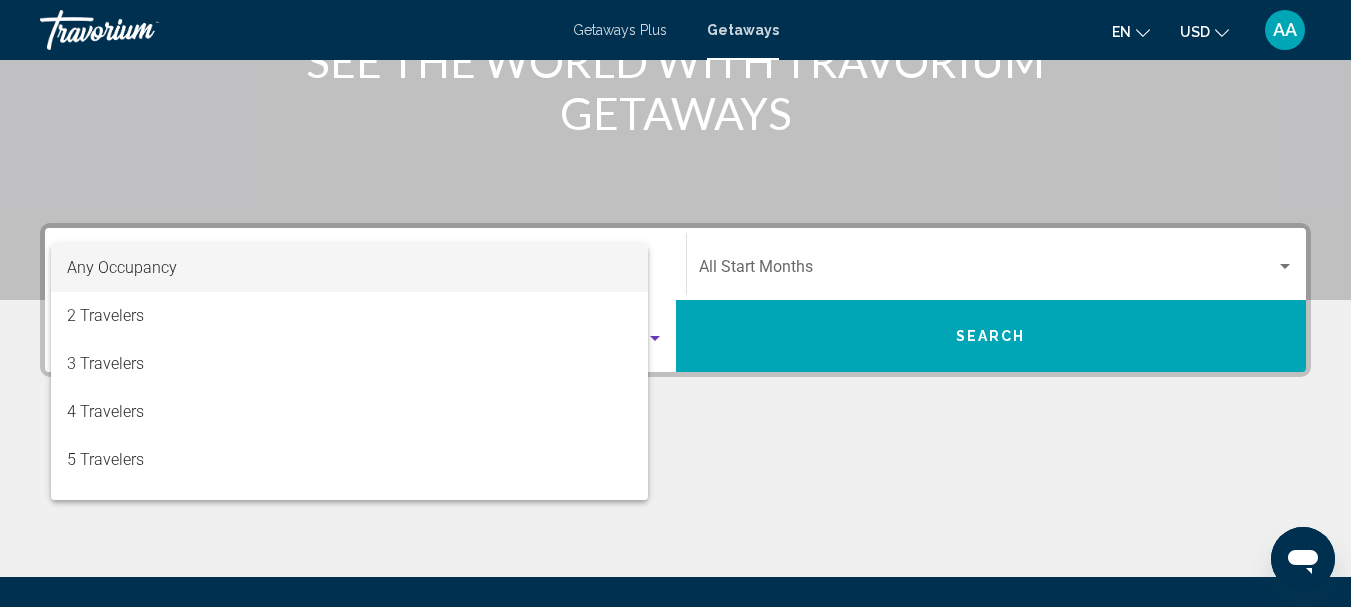 scroll, scrollTop: 458, scrollLeft: 0, axis: vertical 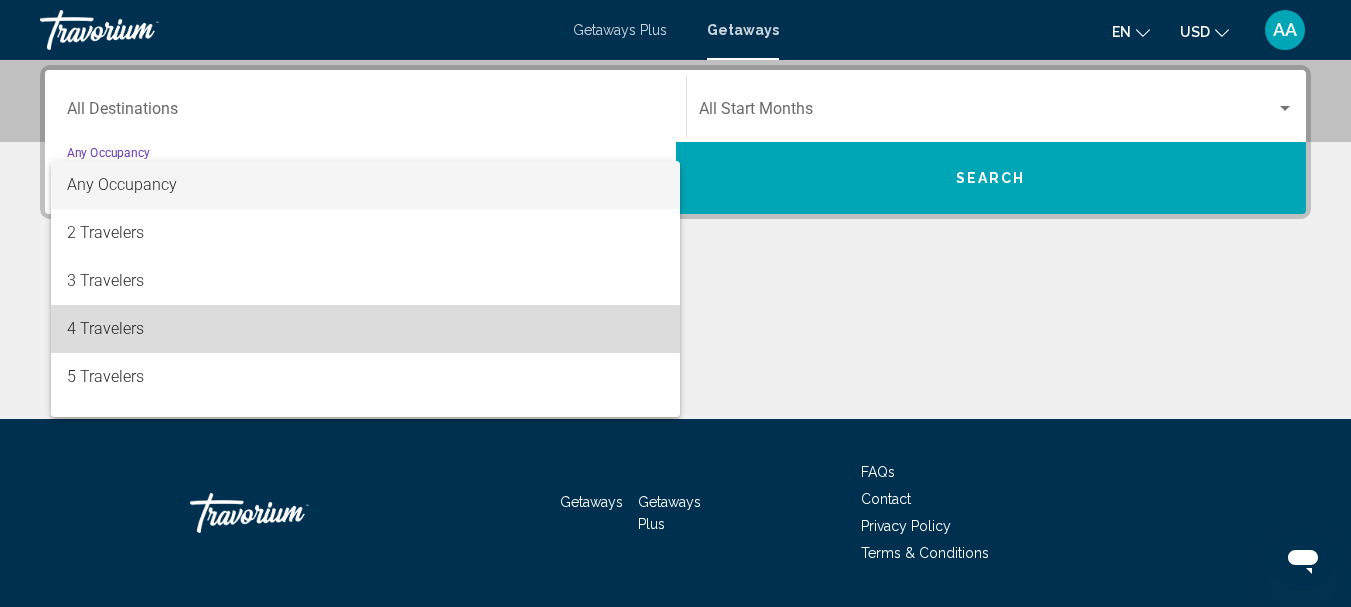 click on "4 Travelers" at bounding box center (365, 329) 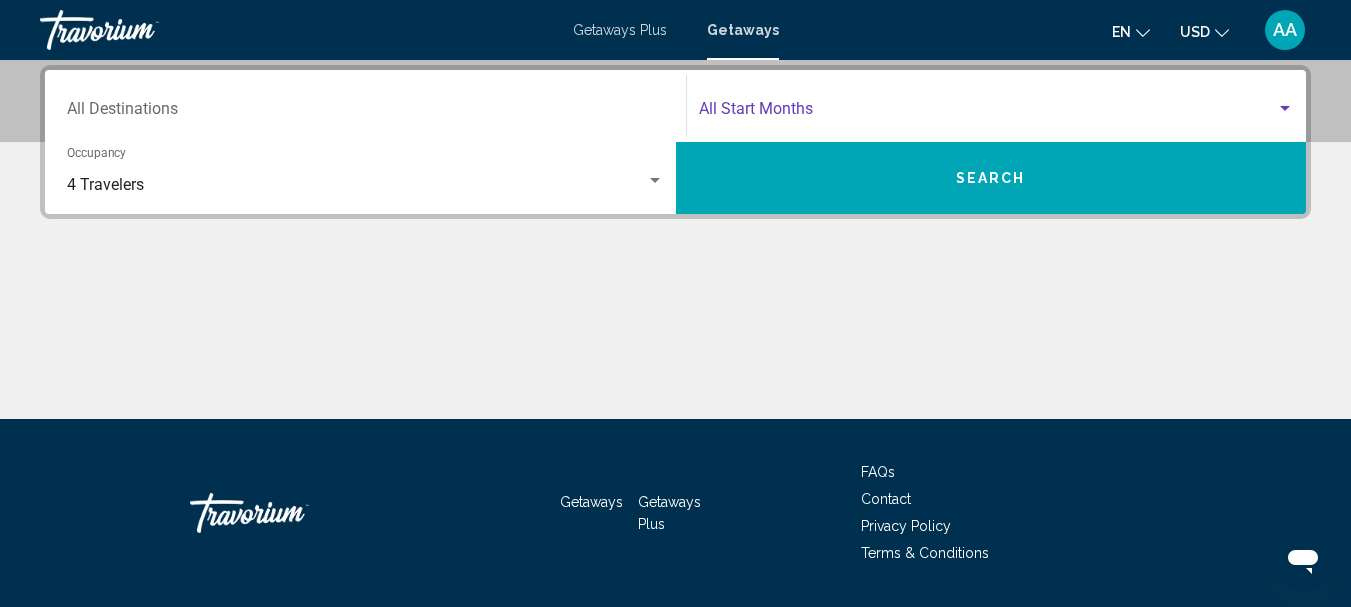 click at bounding box center [1285, 108] 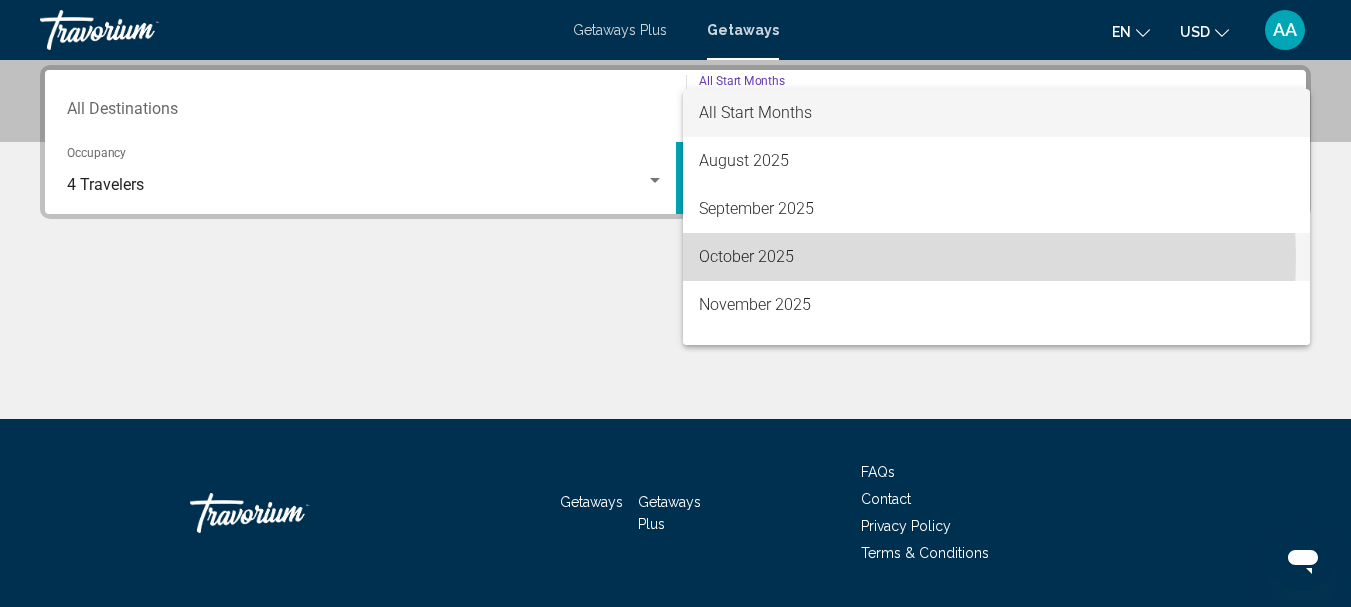 click on "October 2025" at bounding box center [997, 257] 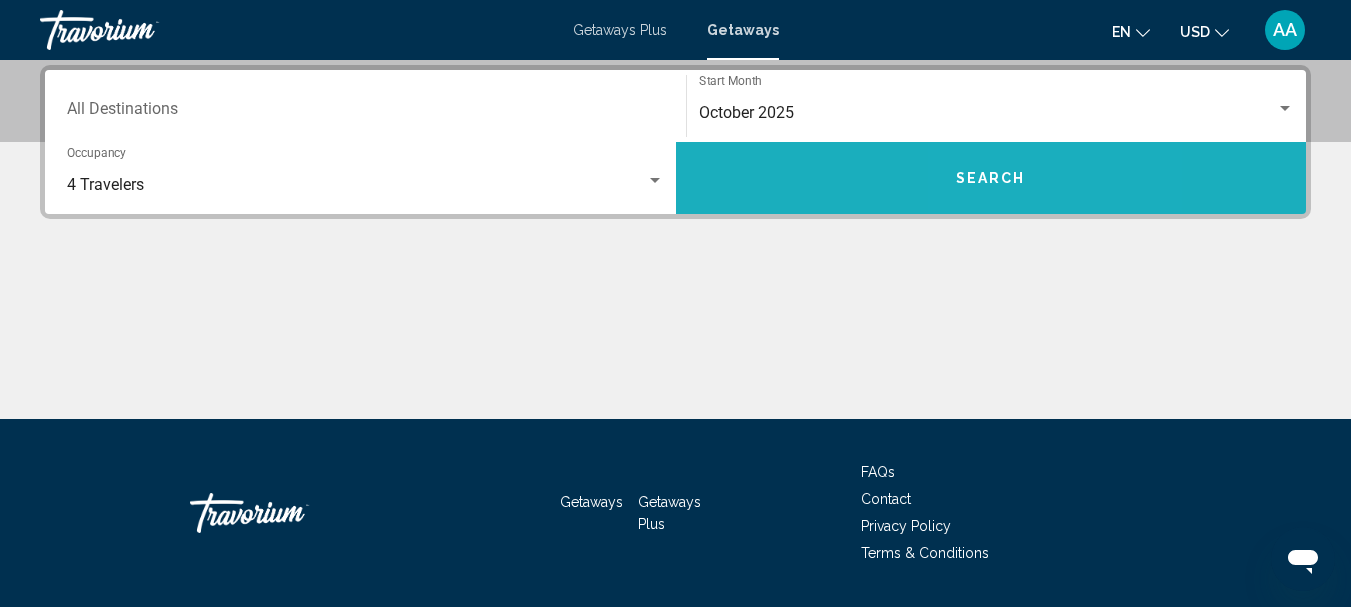 click on "Search" at bounding box center [991, 178] 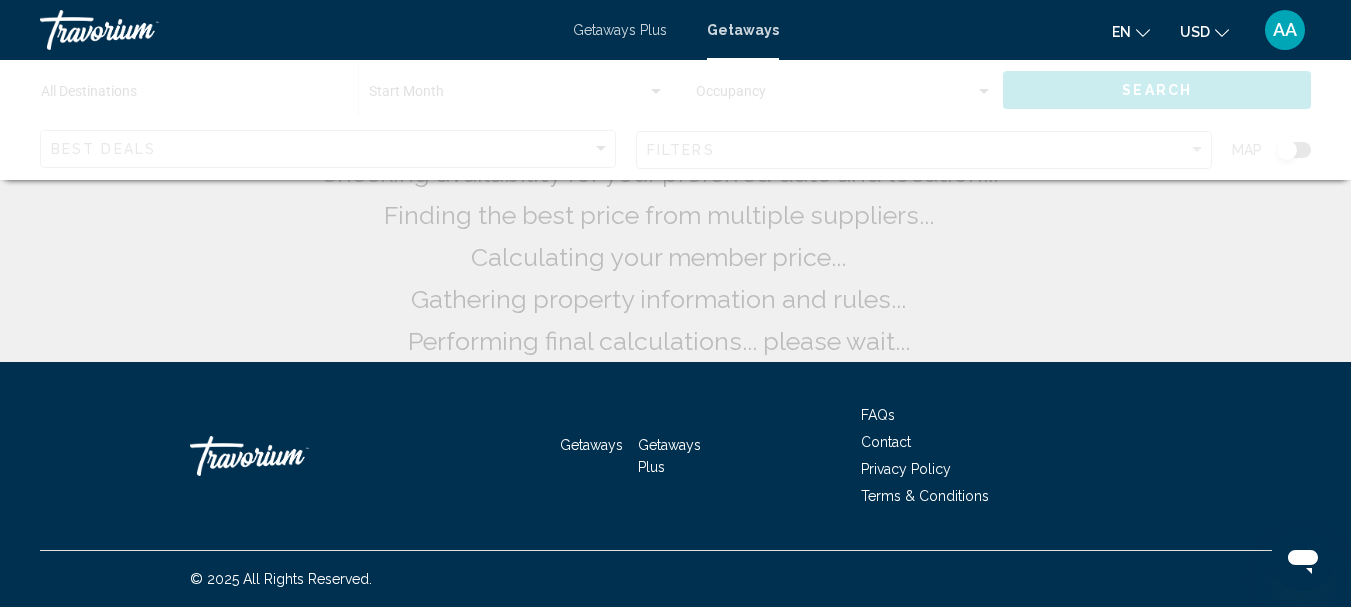 scroll, scrollTop: 0, scrollLeft: 0, axis: both 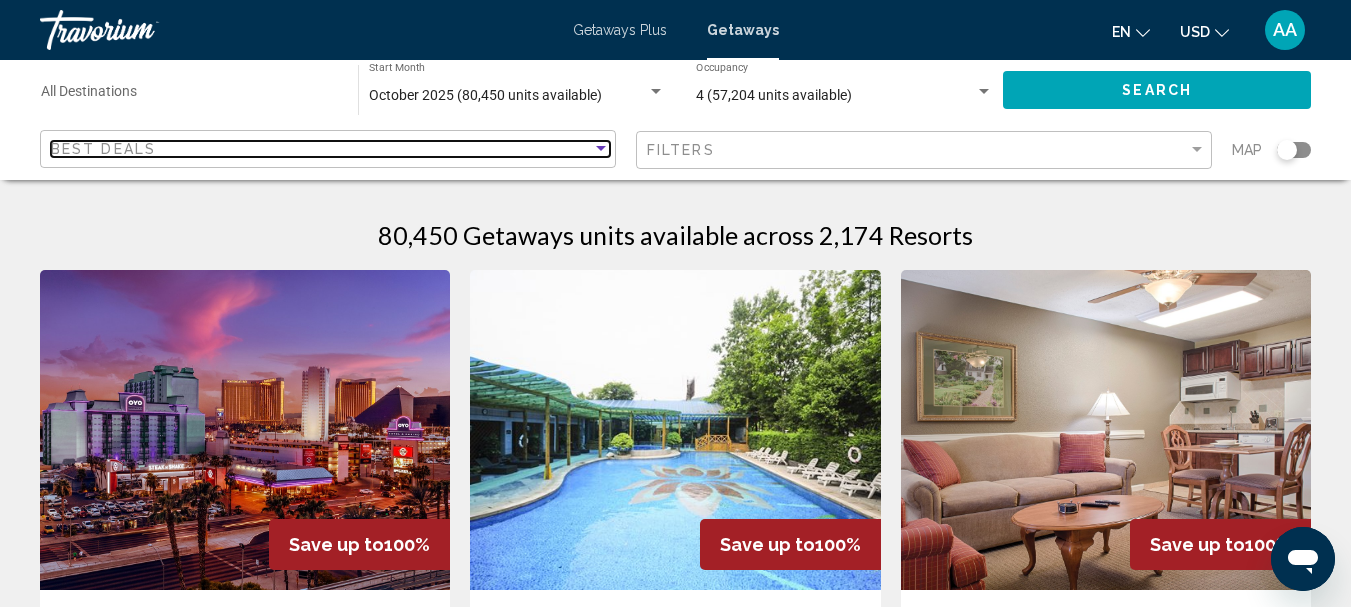 click at bounding box center (601, 148) 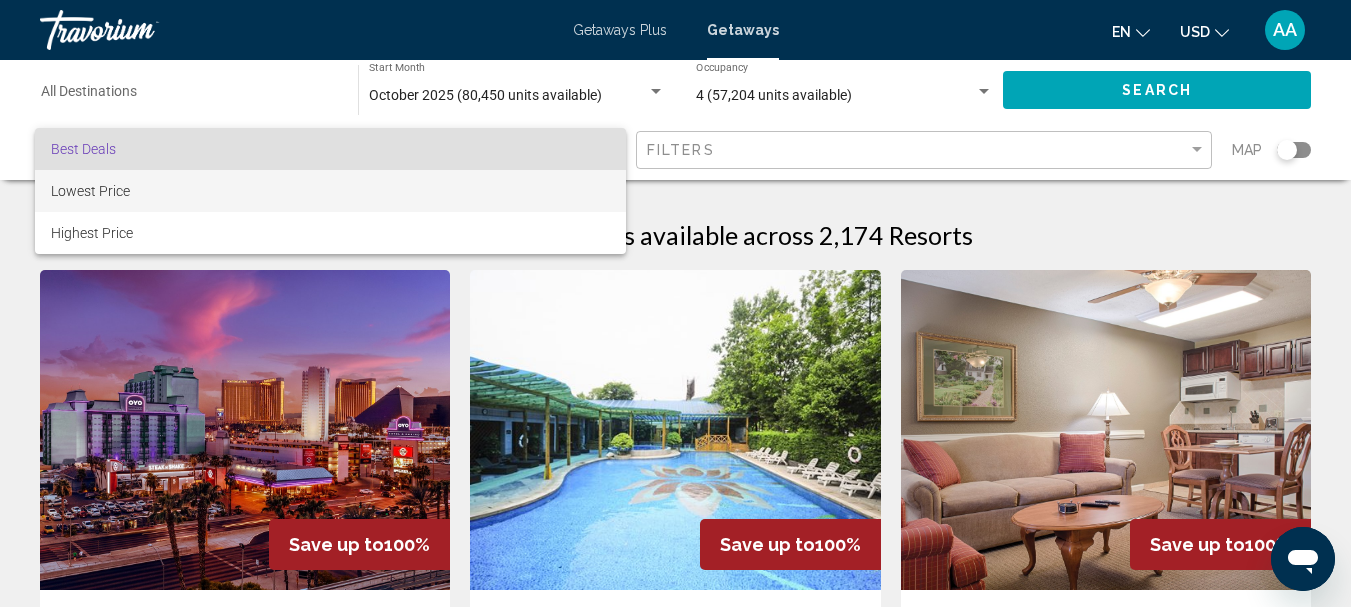 click on "Lowest Price" at bounding box center (330, 191) 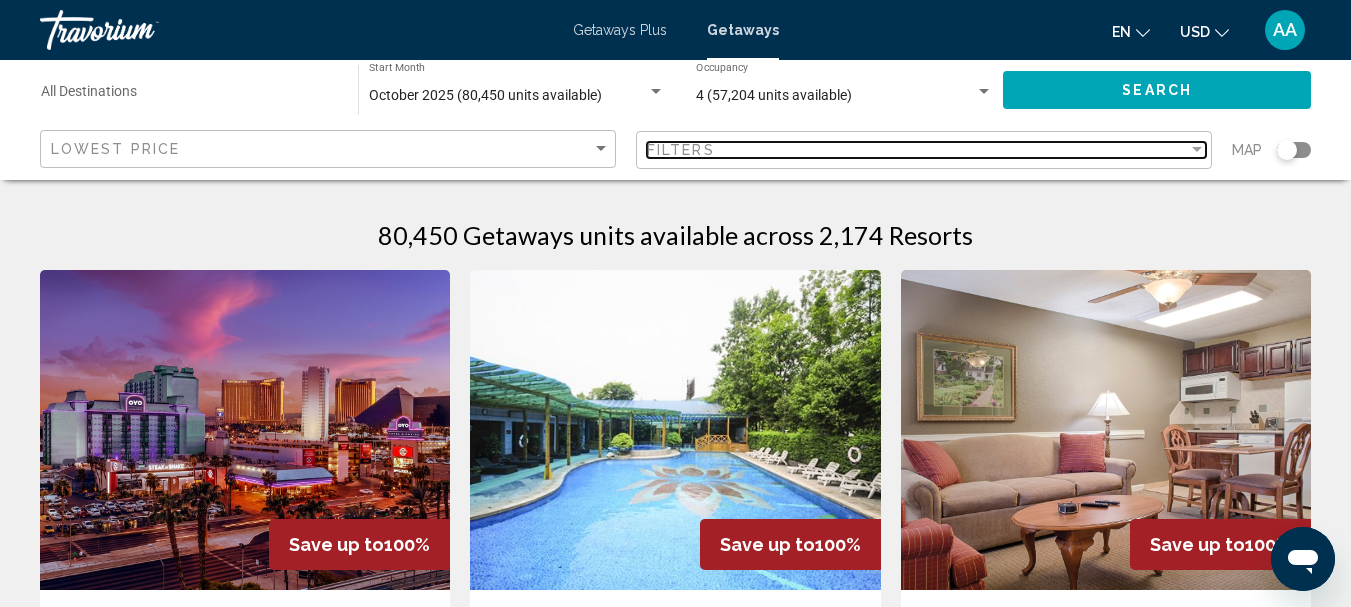 click at bounding box center (1197, 149) 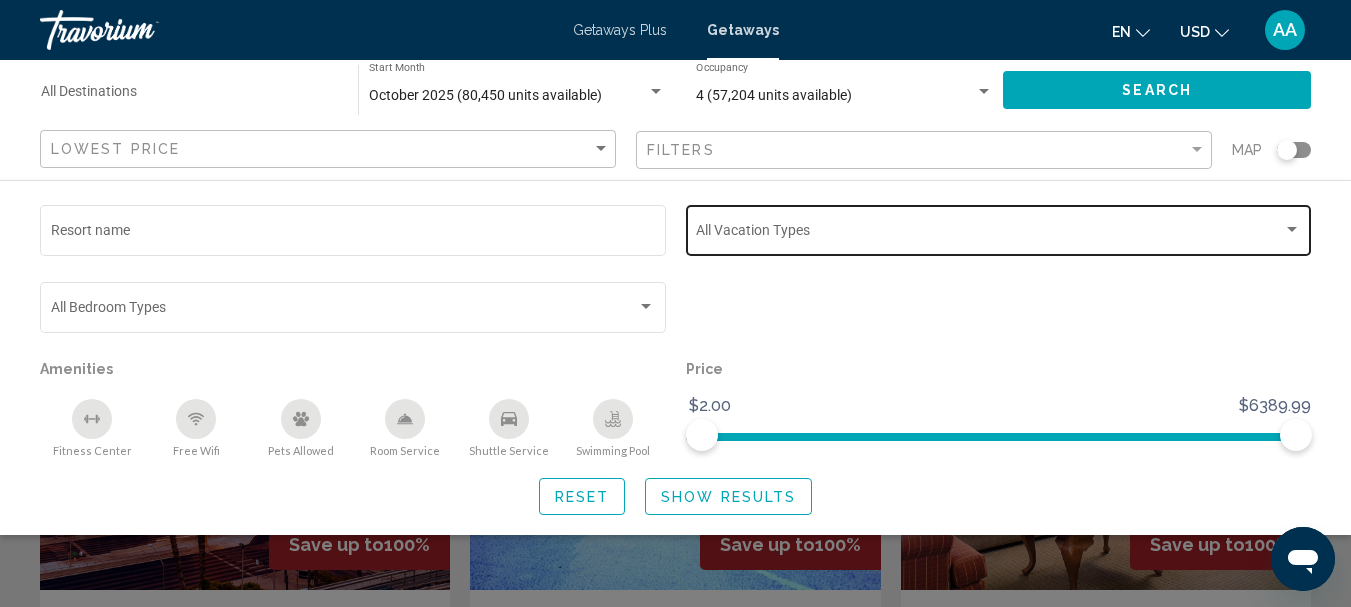 click at bounding box center [1292, 229] 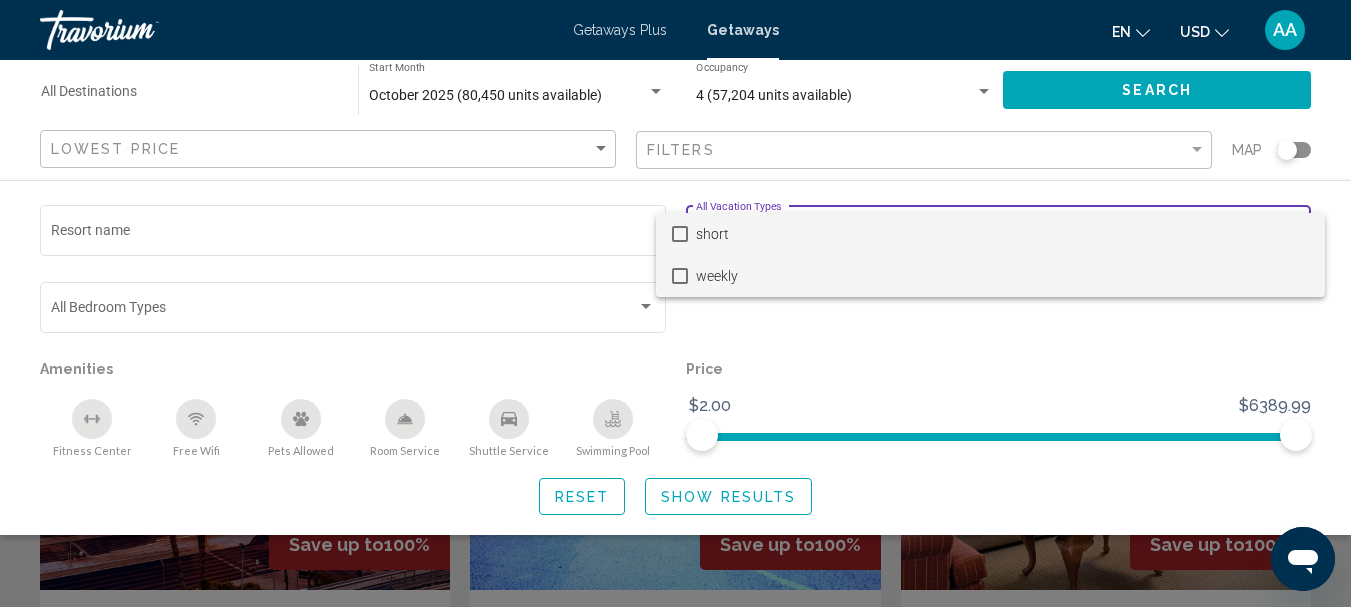 click at bounding box center (680, 276) 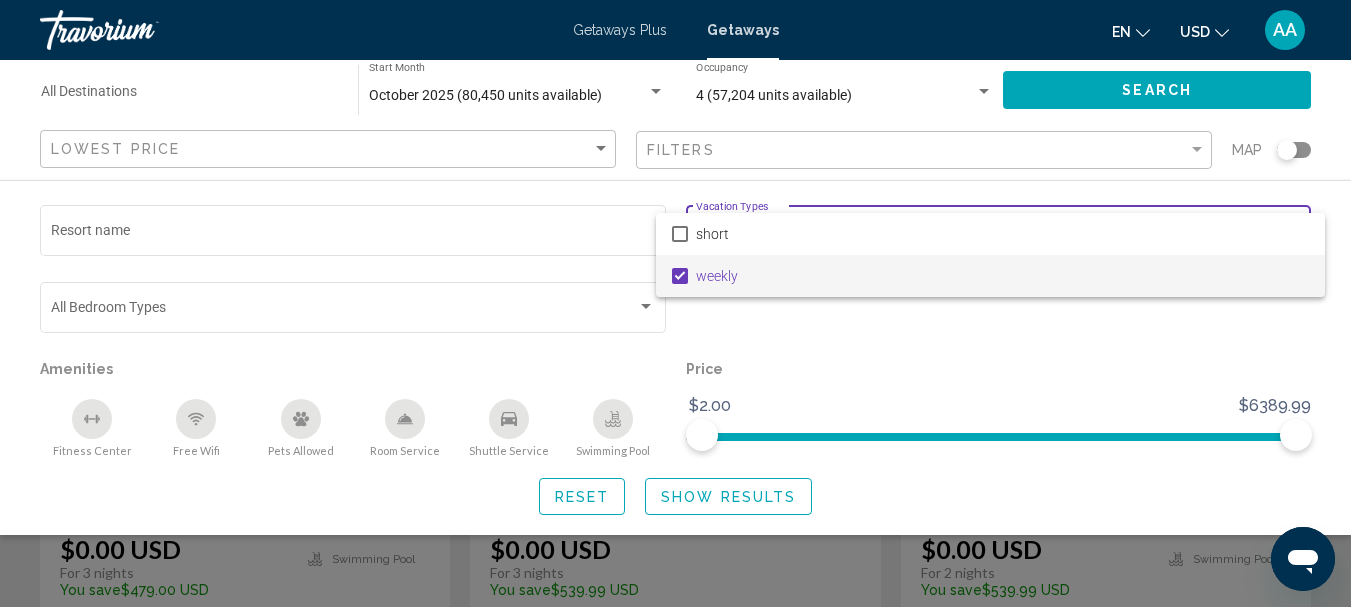 scroll, scrollTop: 300, scrollLeft: 0, axis: vertical 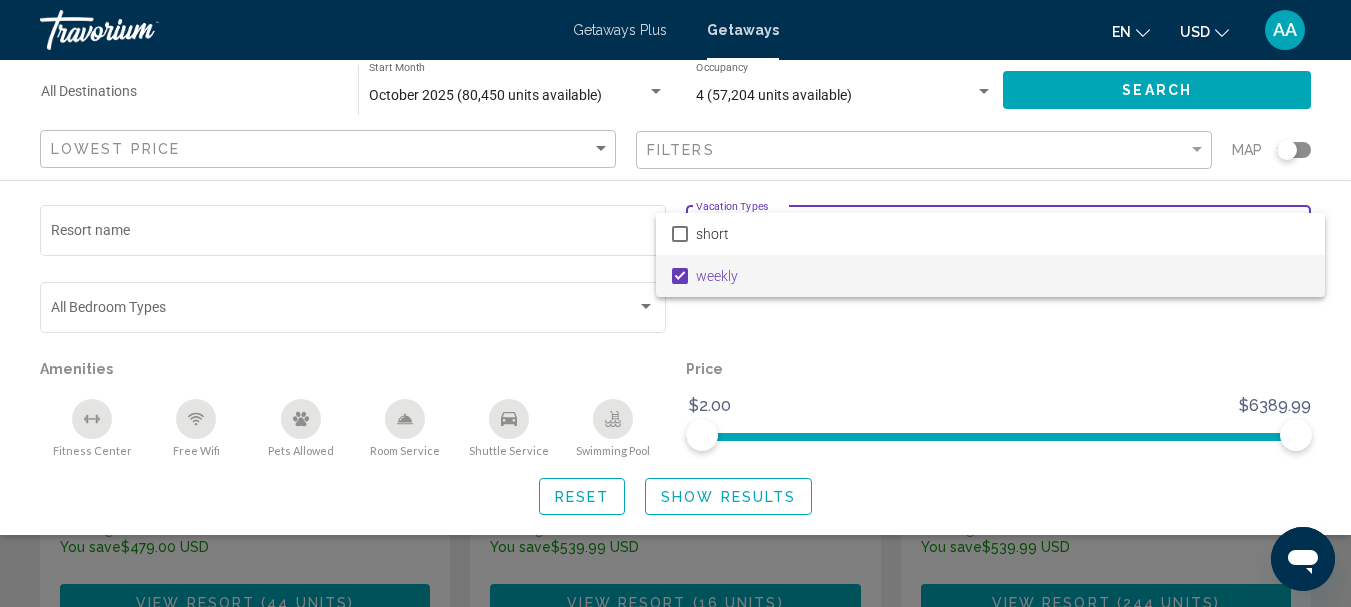 click at bounding box center (675, 303) 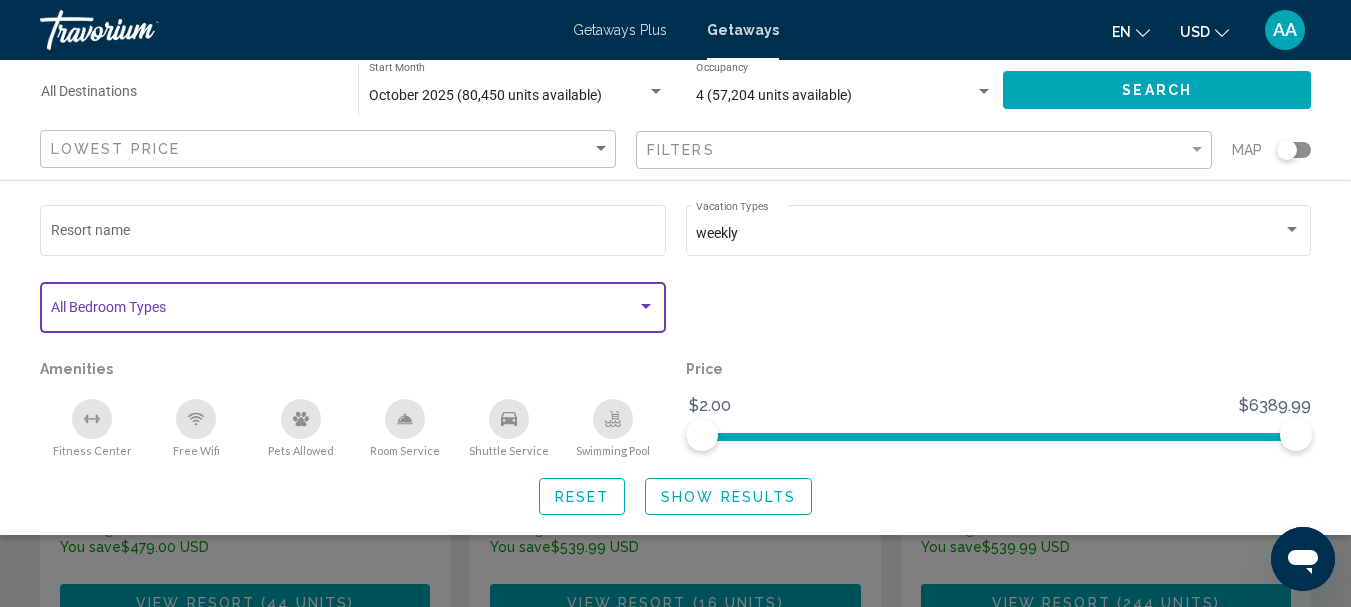 click at bounding box center [646, 306] 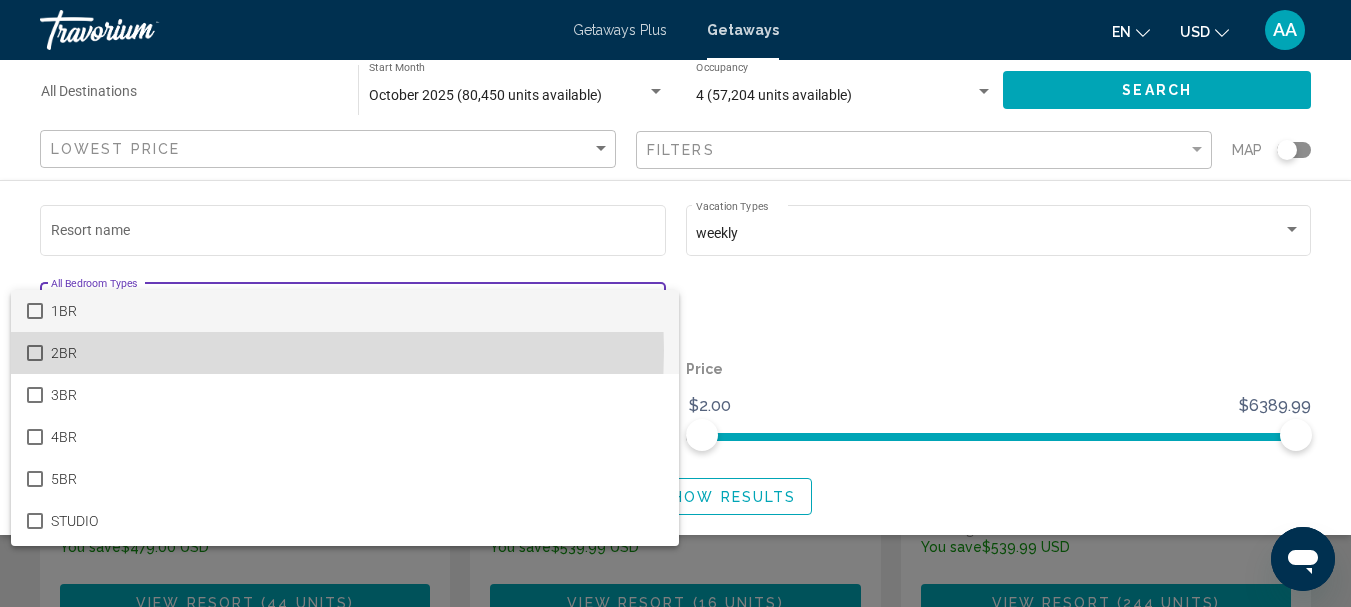 click at bounding box center [35, 353] 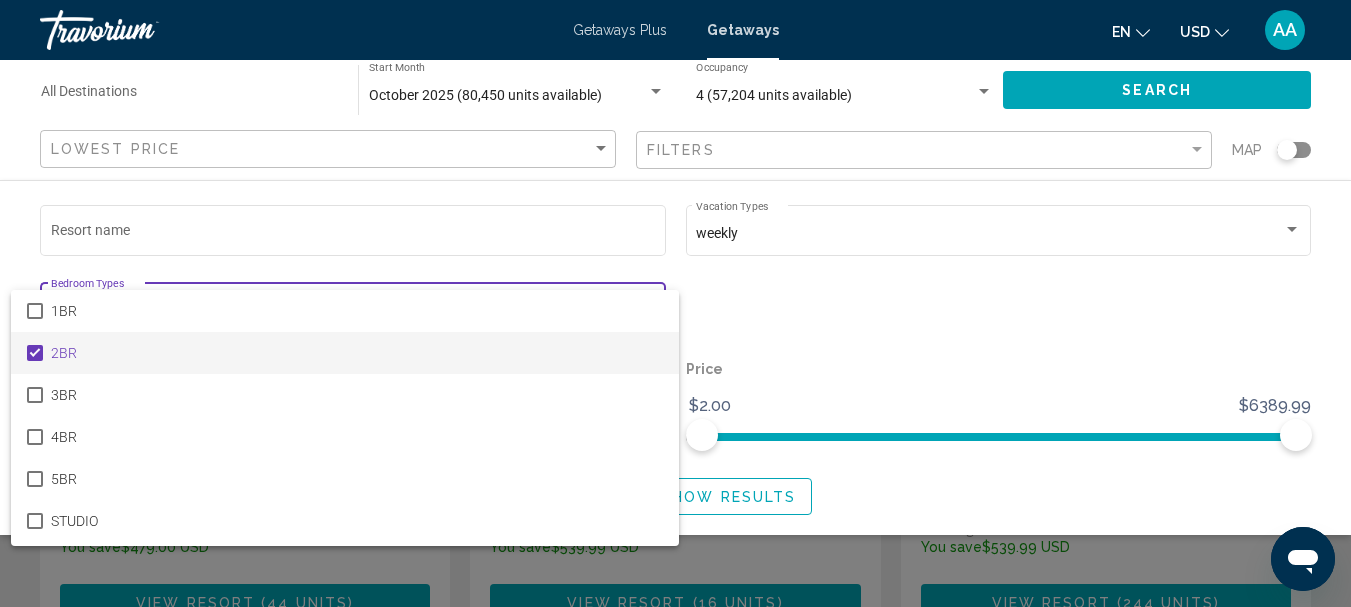 scroll, scrollTop: 38, scrollLeft: 0, axis: vertical 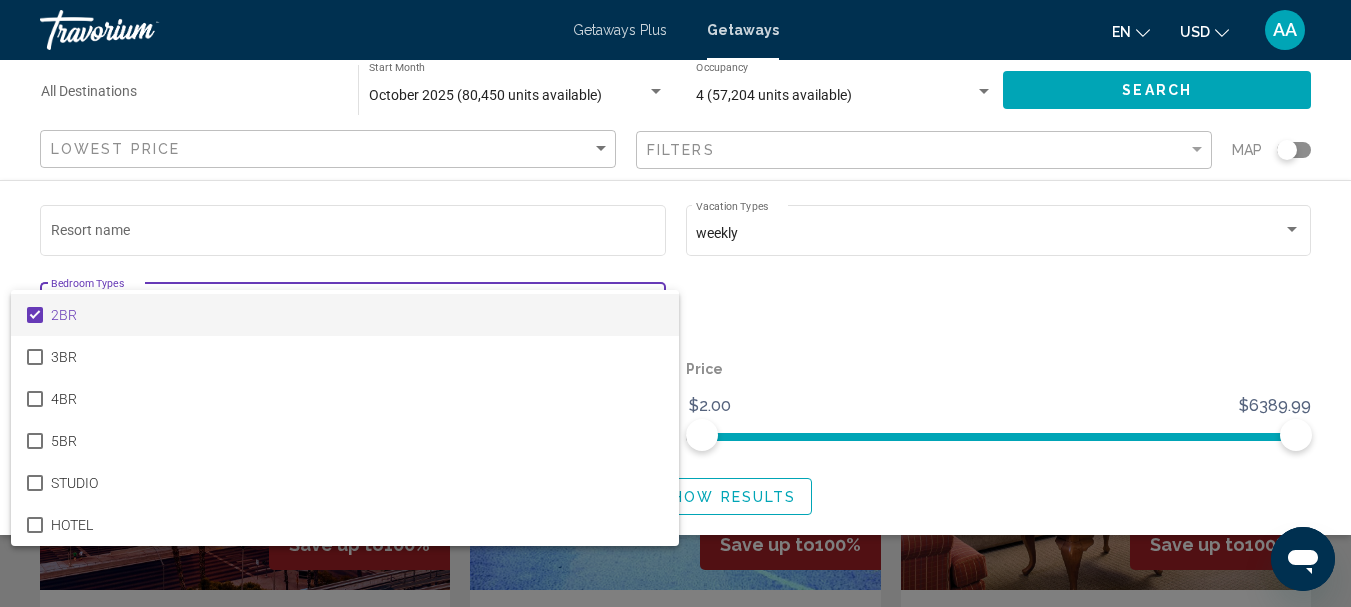click at bounding box center [675, 303] 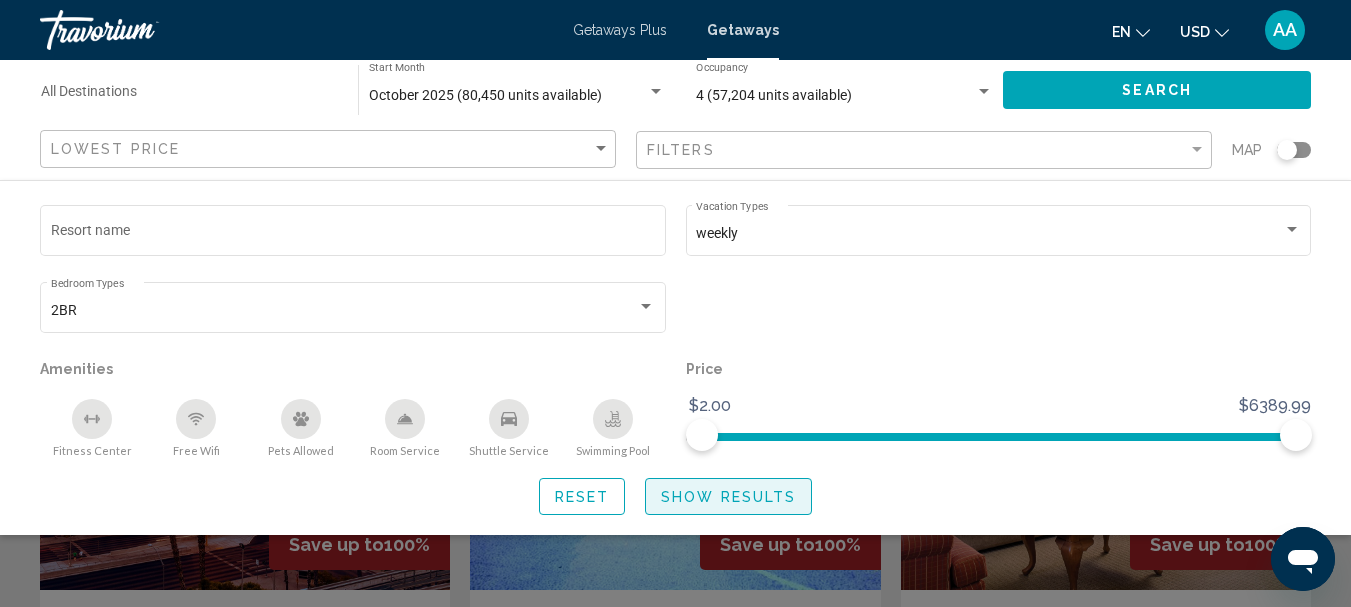 click on "Show Results" 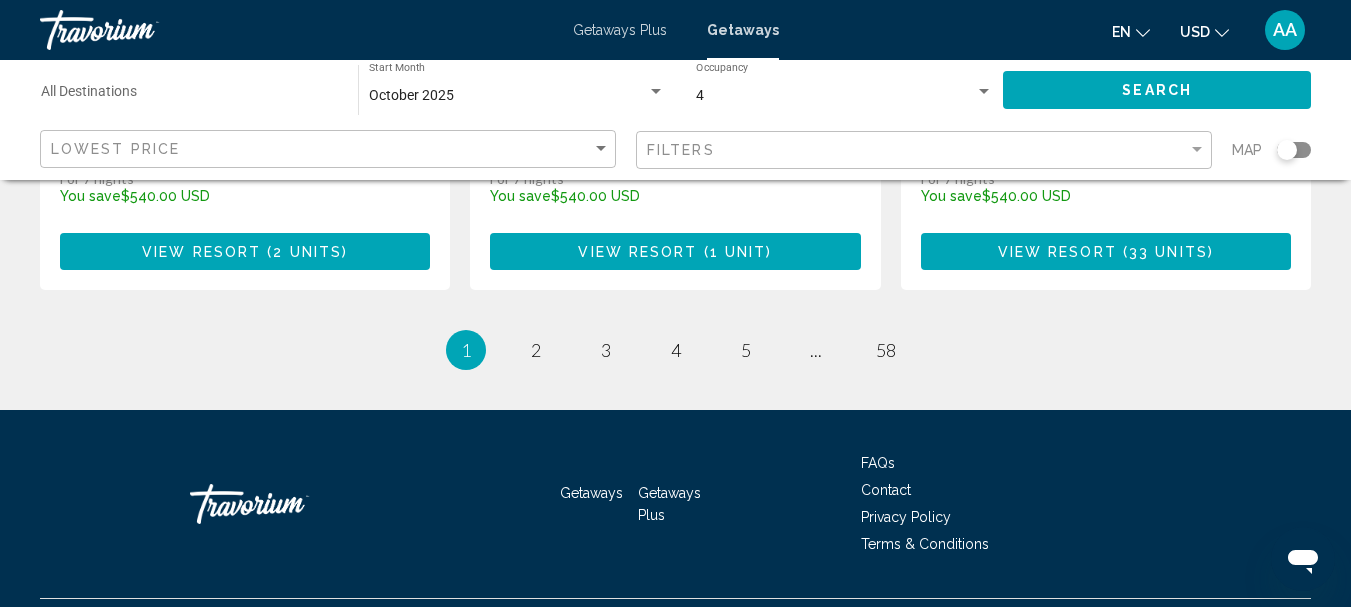 scroll, scrollTop: 2700, scrollLeft: 0, axis: vertical 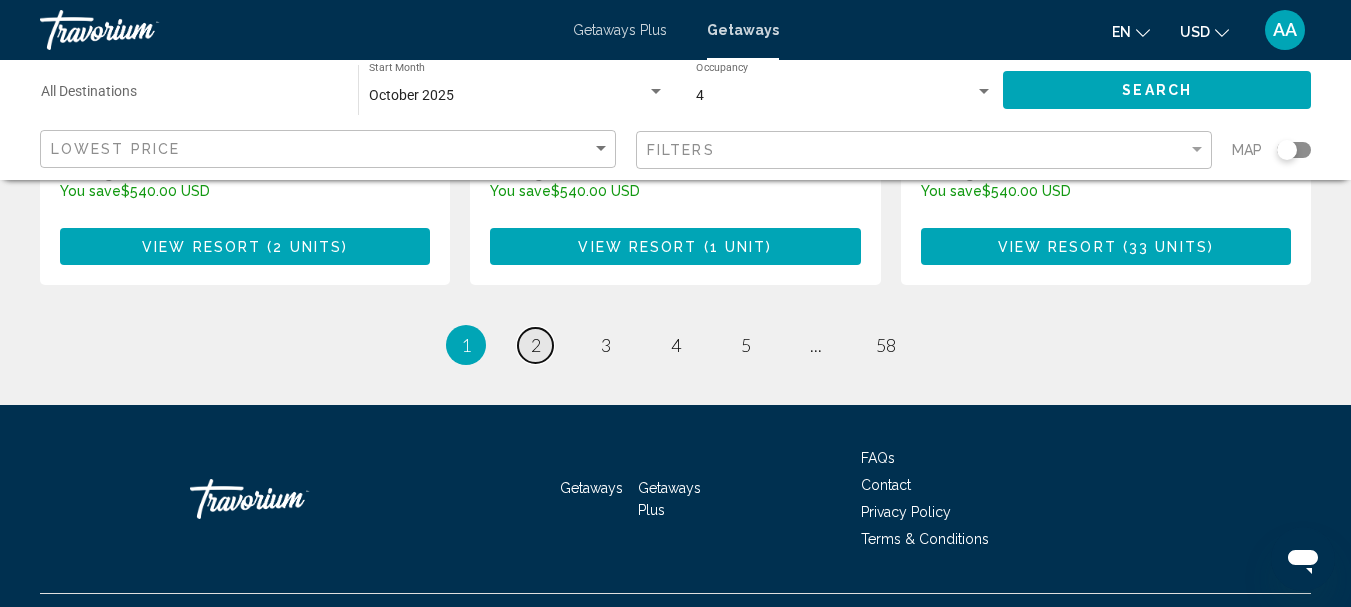 click on "2" at bounding box center (536, 345) 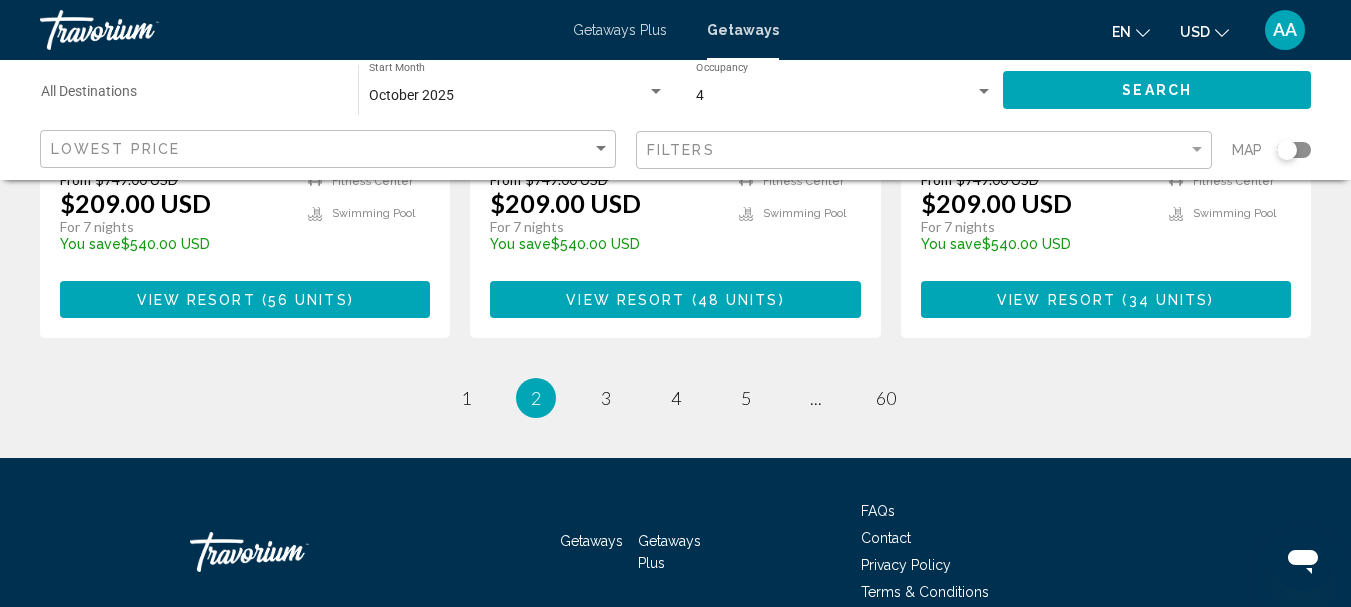 scroll, scrollTop: 2700, scrollLeft: 0, axis: vertical 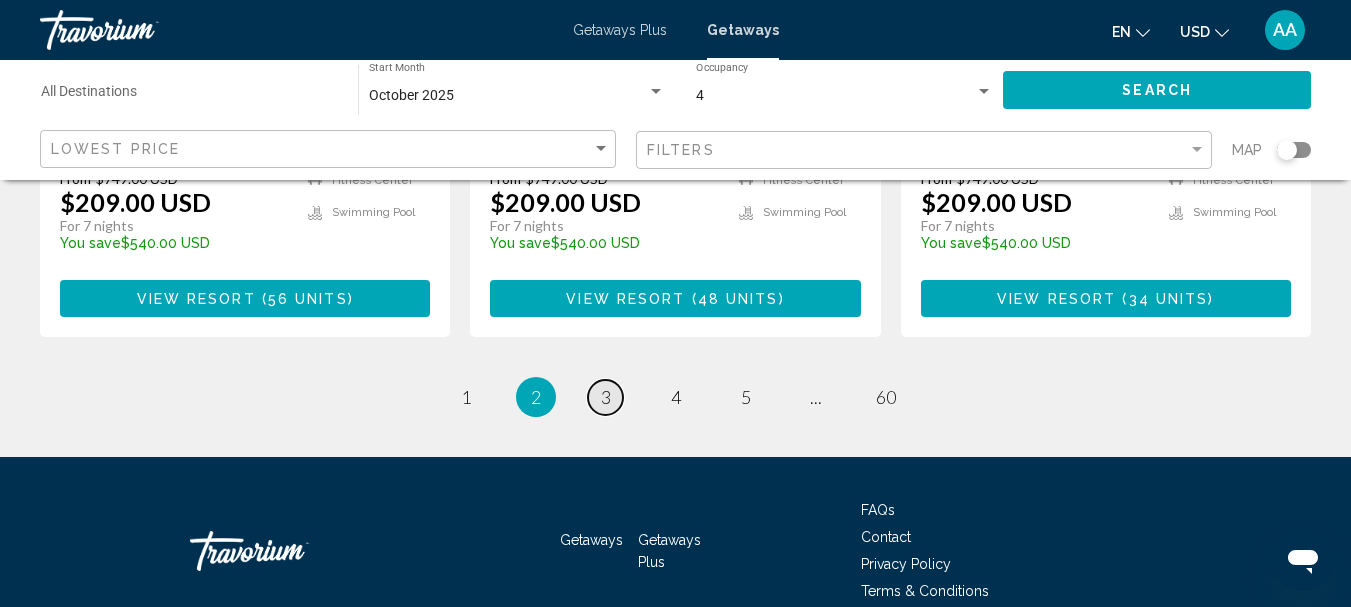 click on "3" at bounding box center [606, 397] 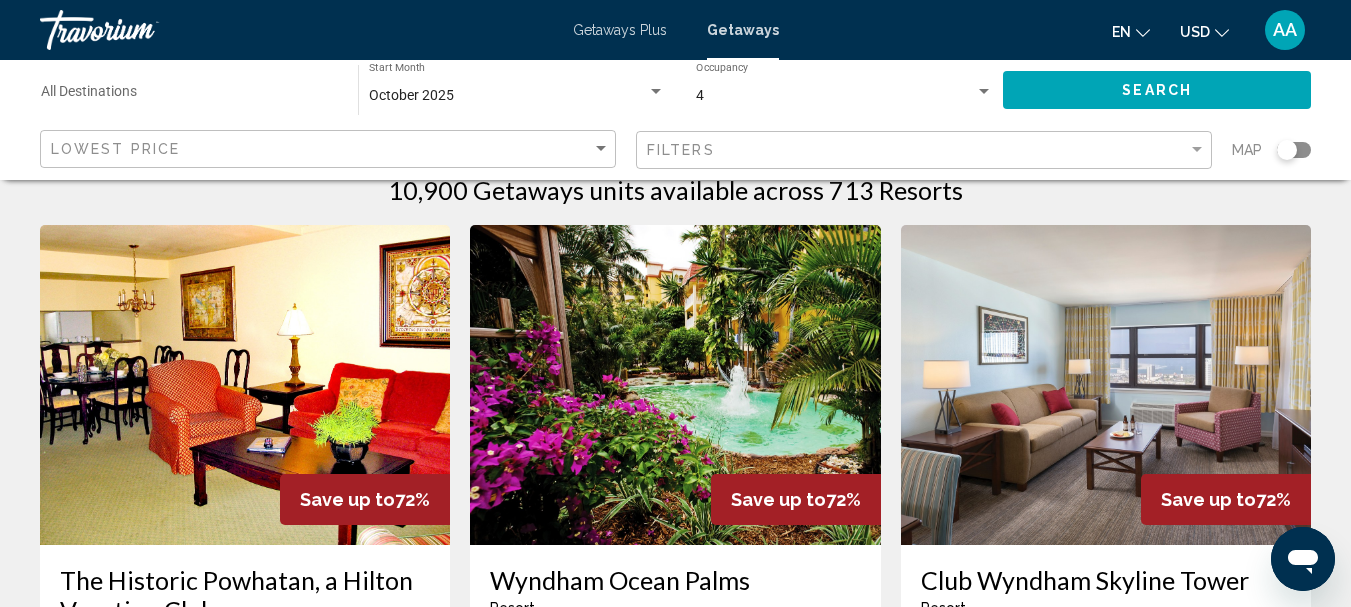 scroll, scrollTop: 0, scrollLeft: 0, axis: both 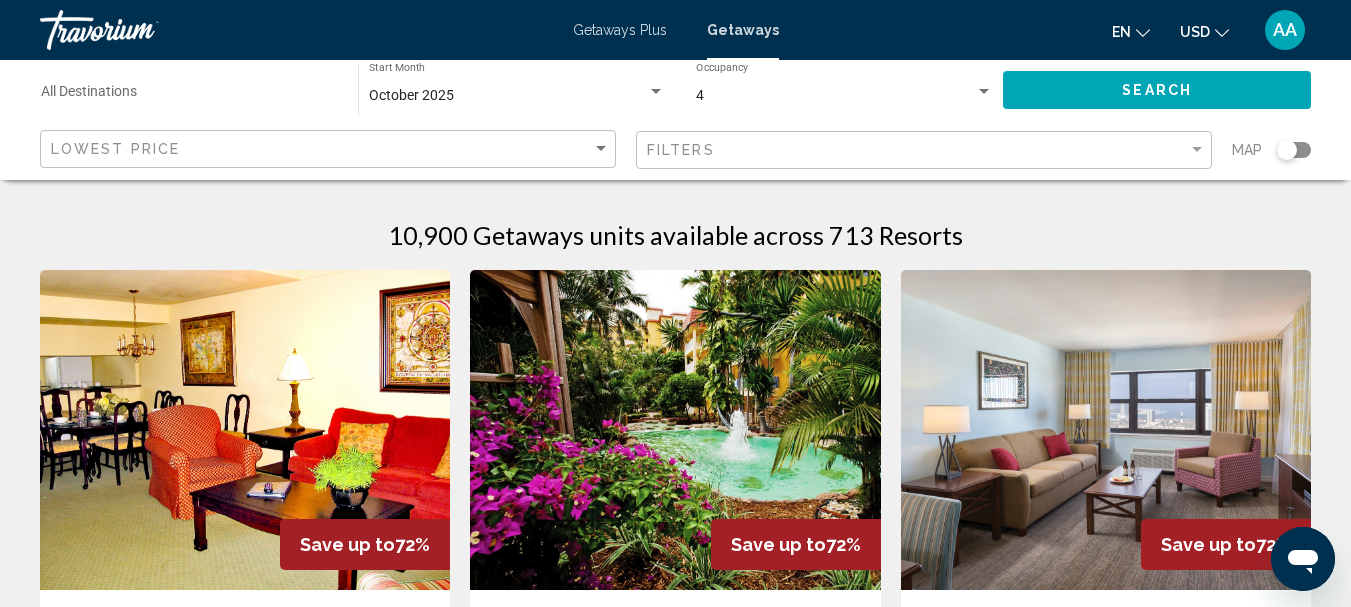 click at bounding box center [675, 430] 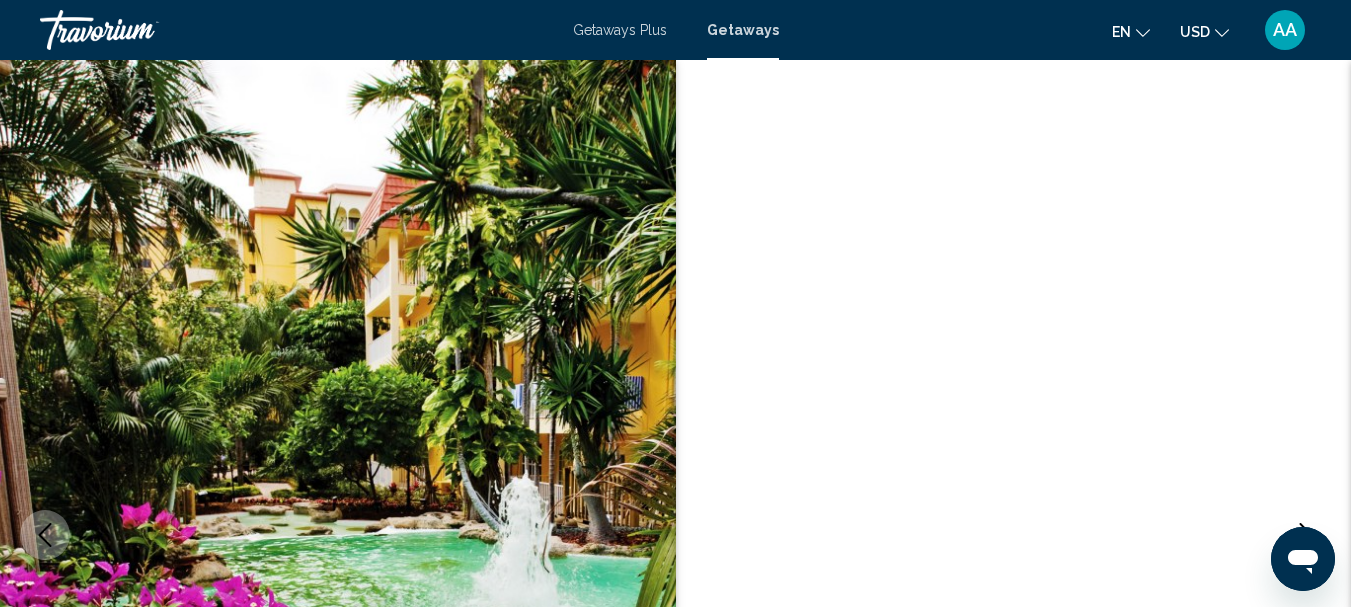 scroll, scrollTop: 232, scrollLeft: 0, axis: vertical 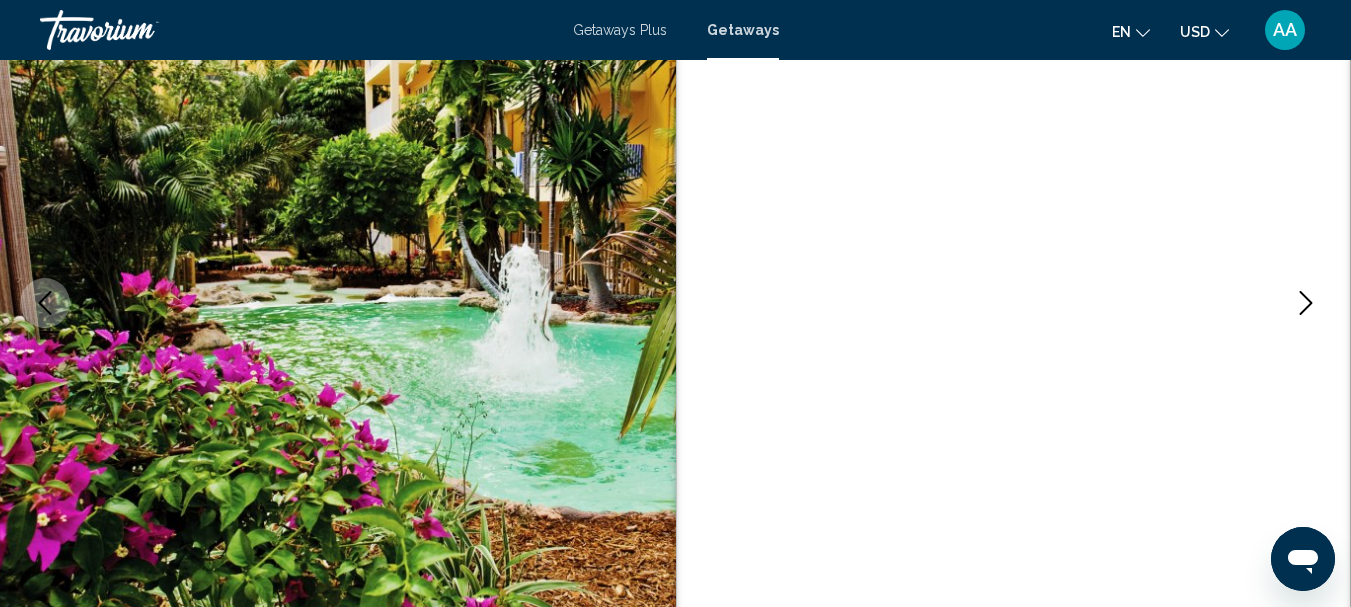 click 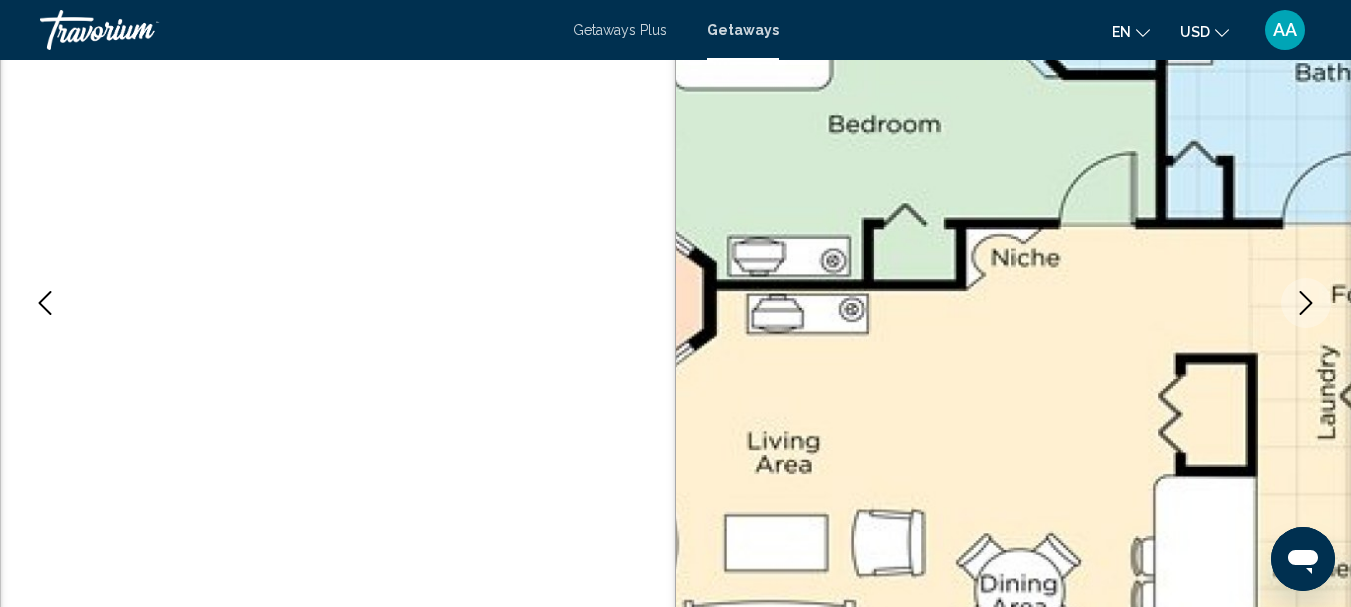click 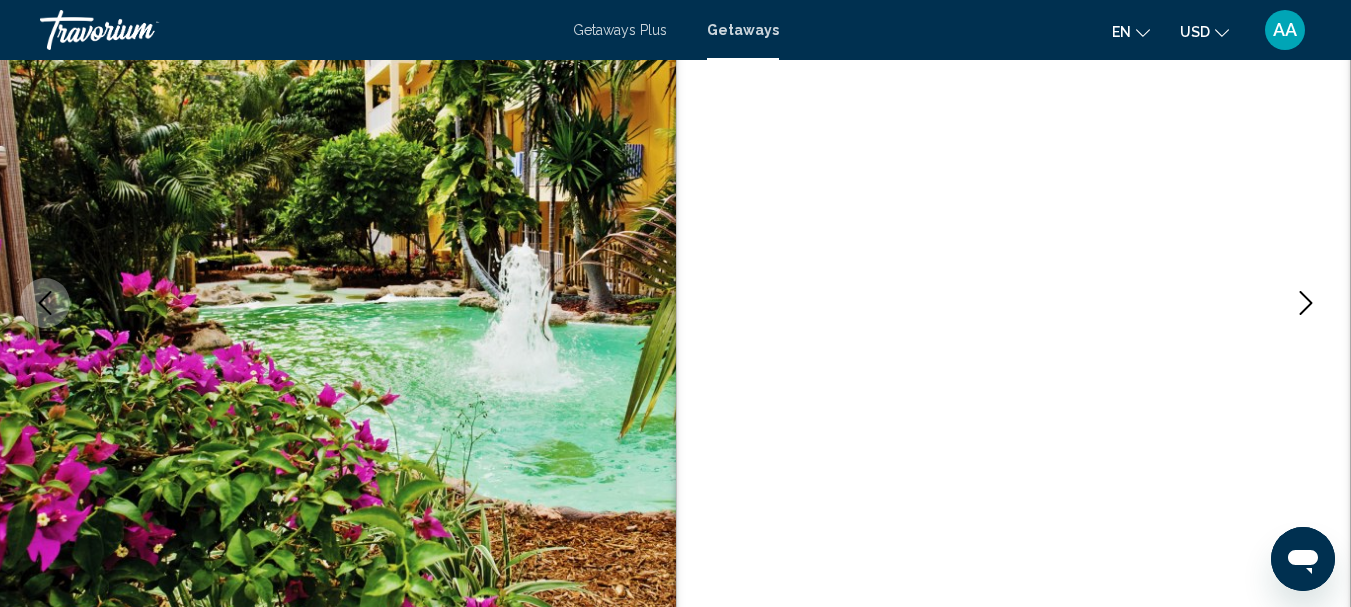 click 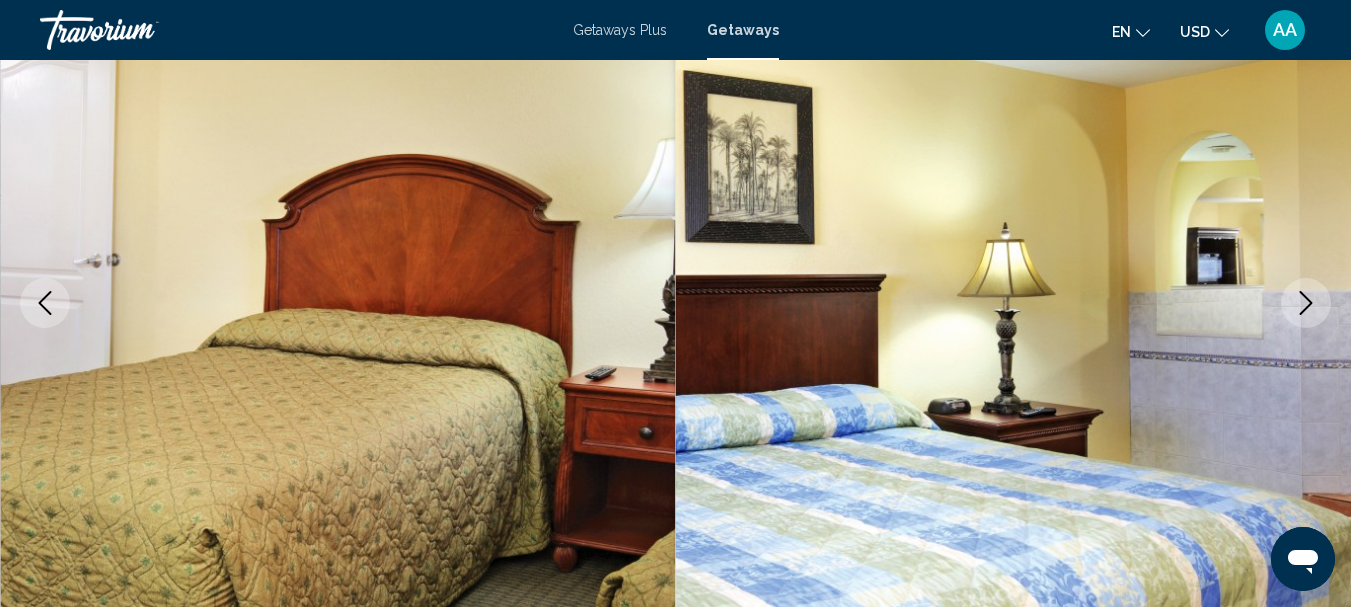 click 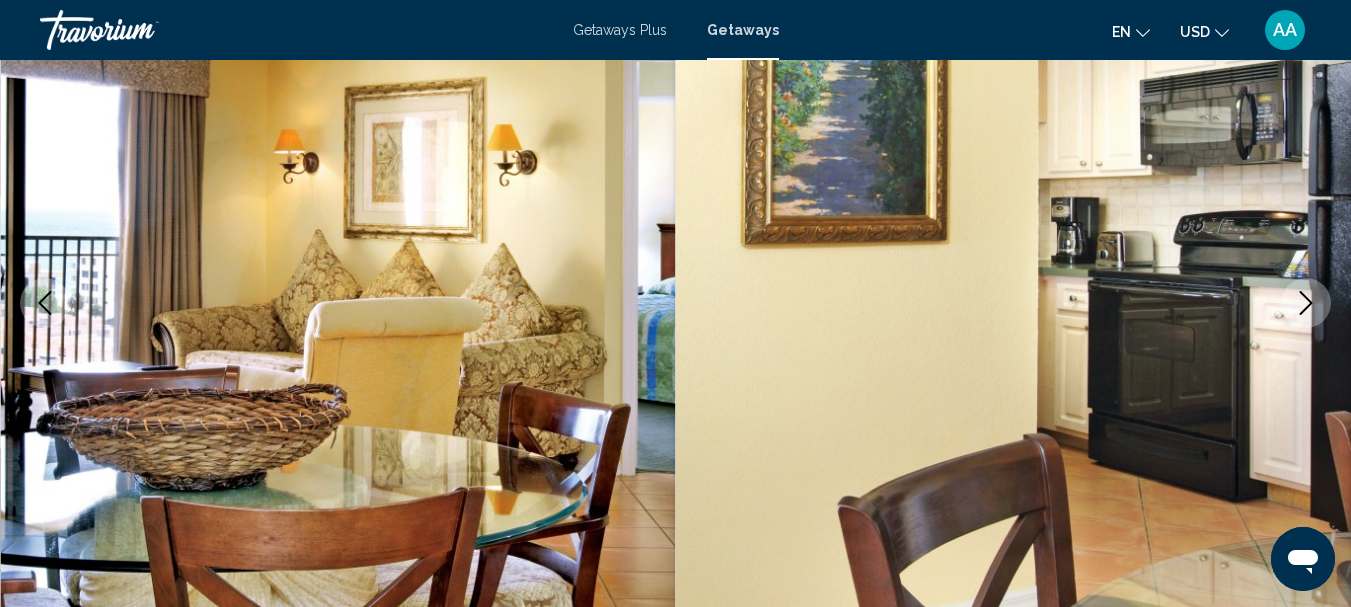 click 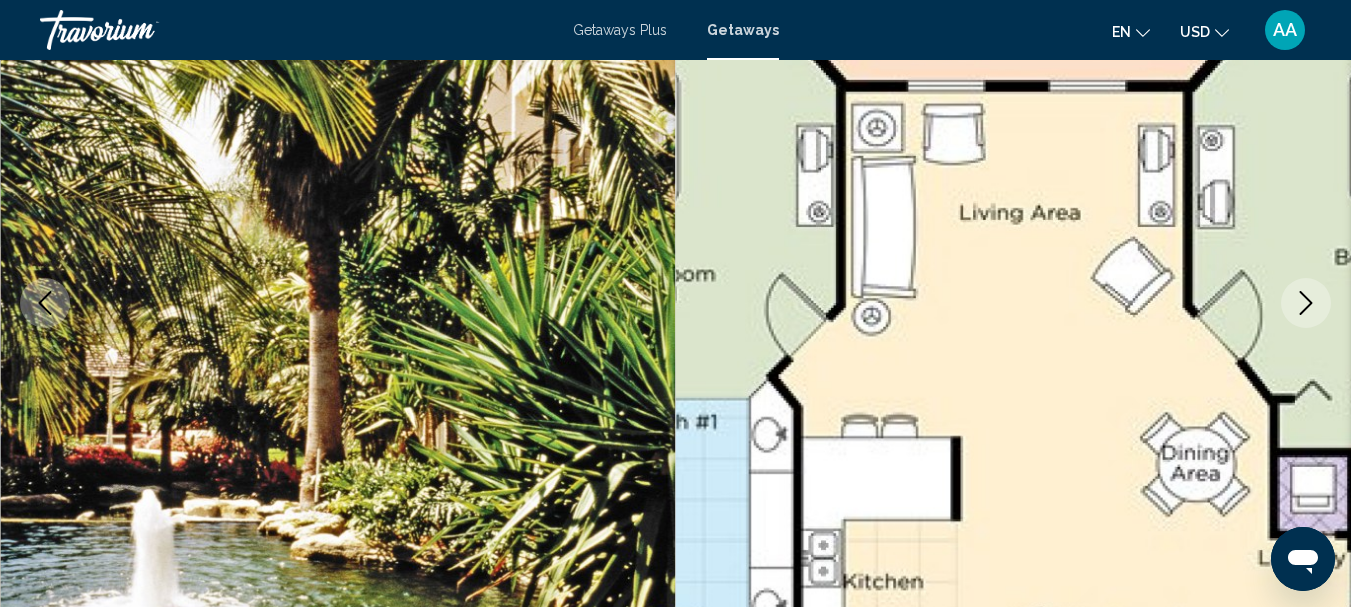 click 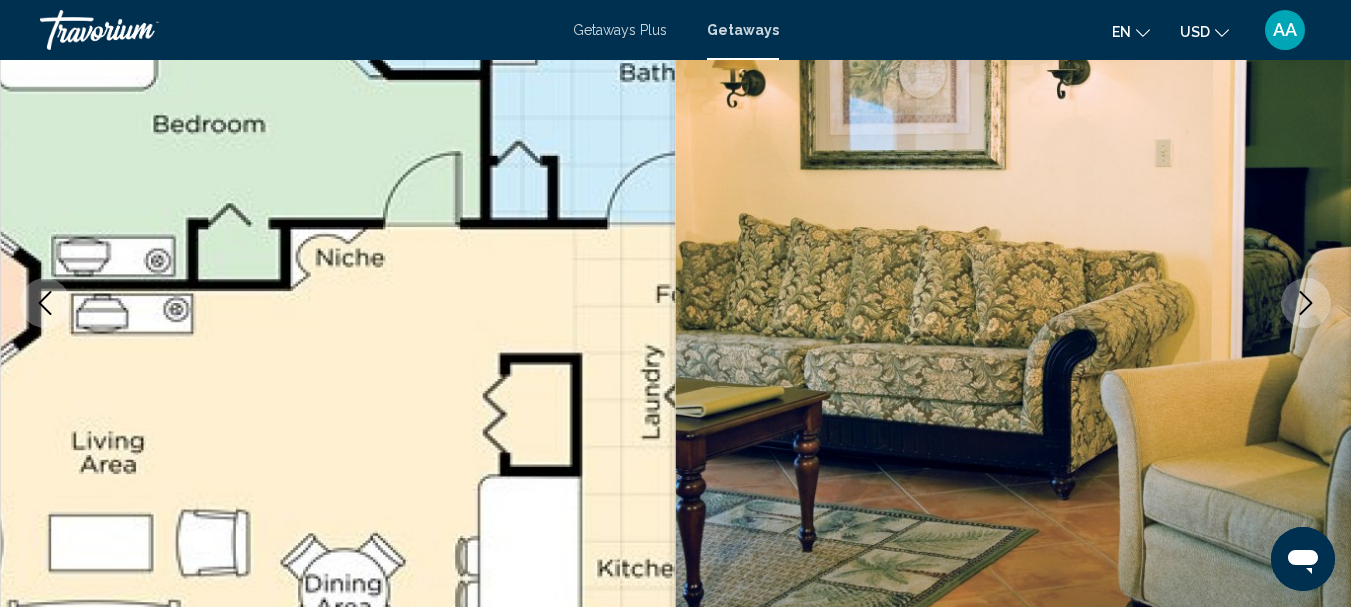 click 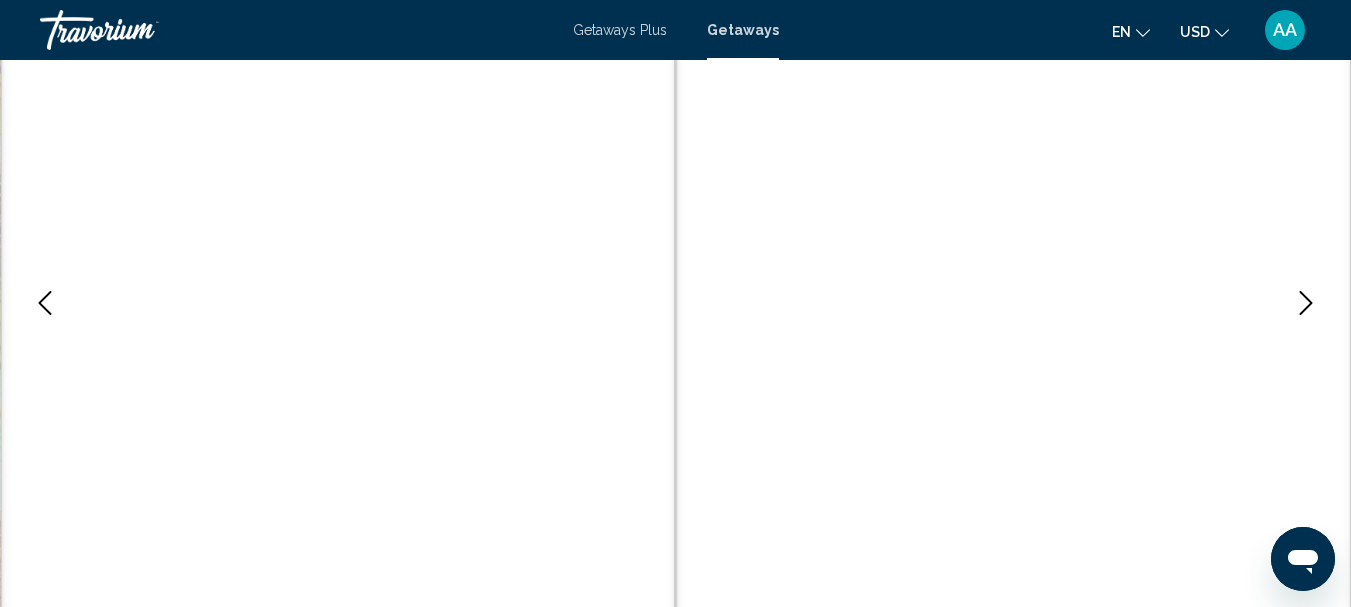 click 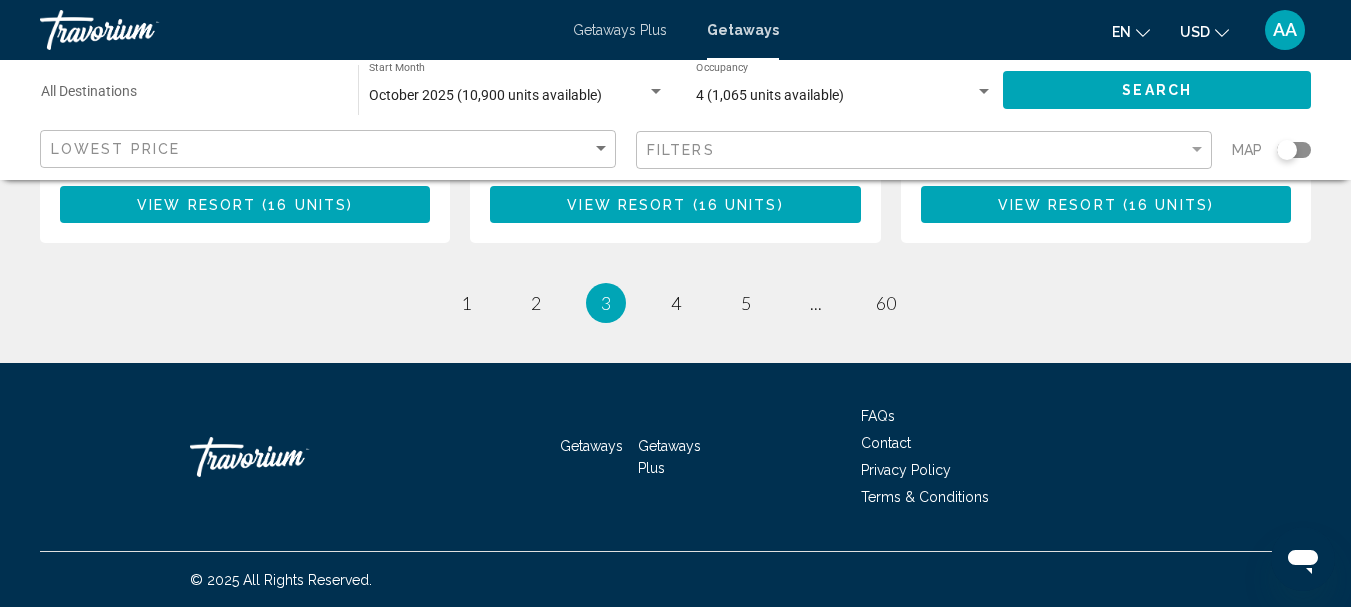 scroll, scrollTop: 2773, scrollLeft: 0, axis: vertical 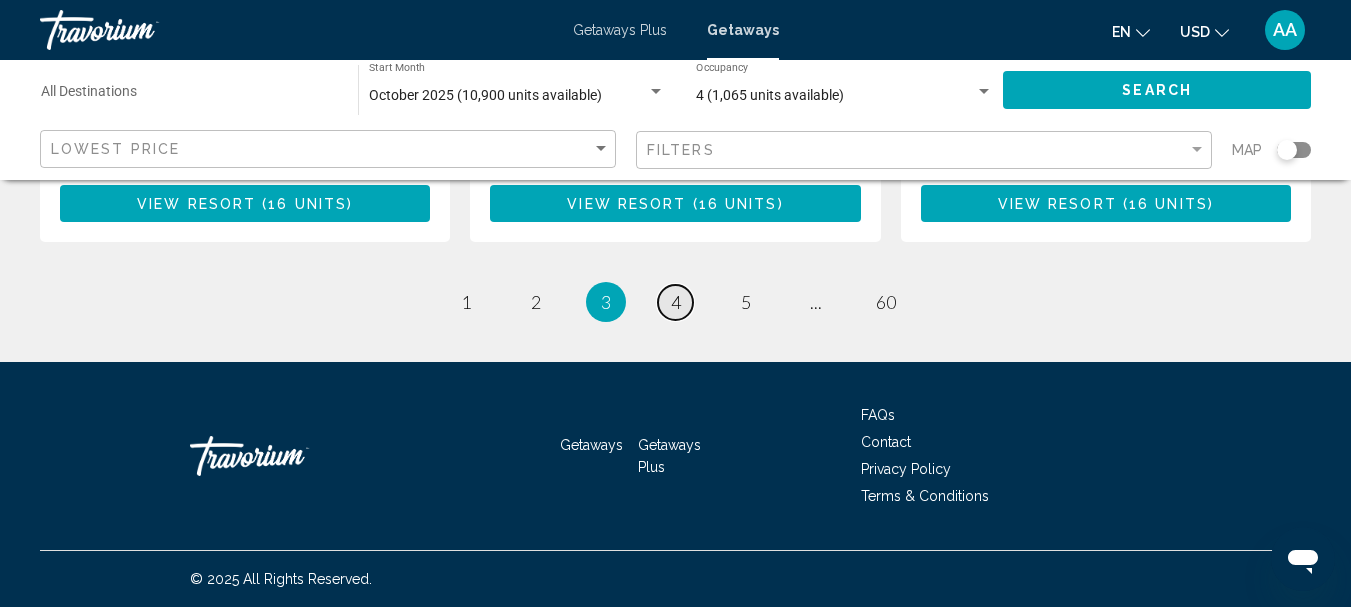 click on "page  4" at bounding box center (675, 302) 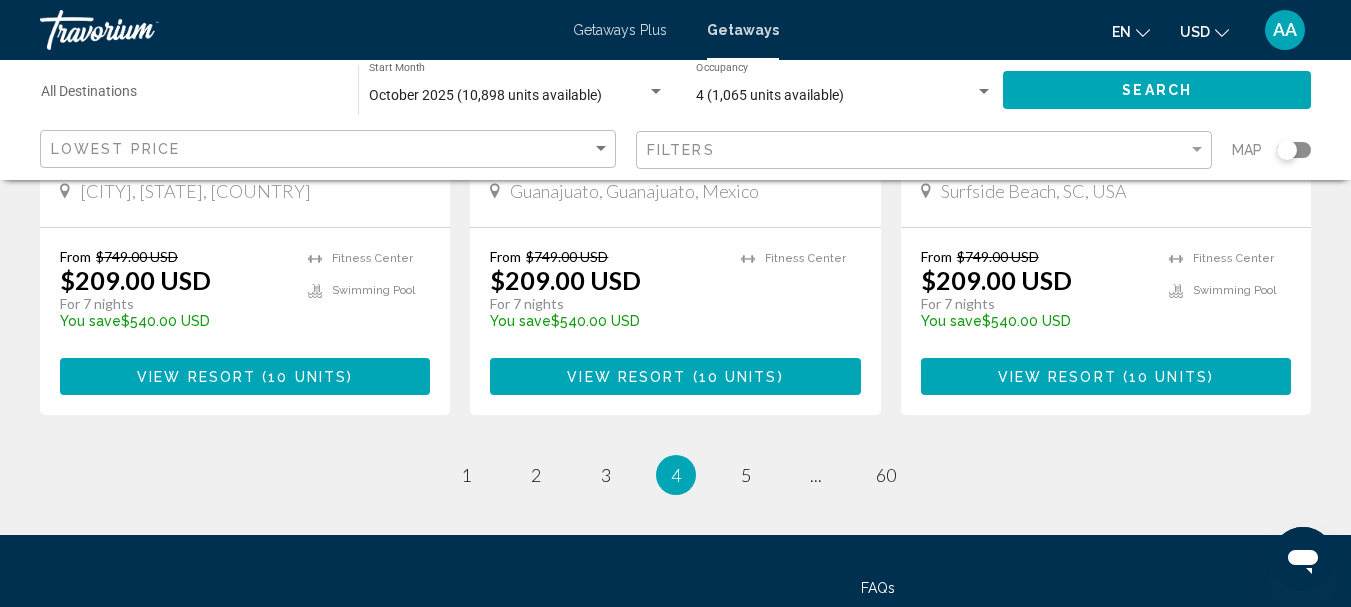 scroll, scrollTop: 2700, scrollLeft: 0, axis: vertical 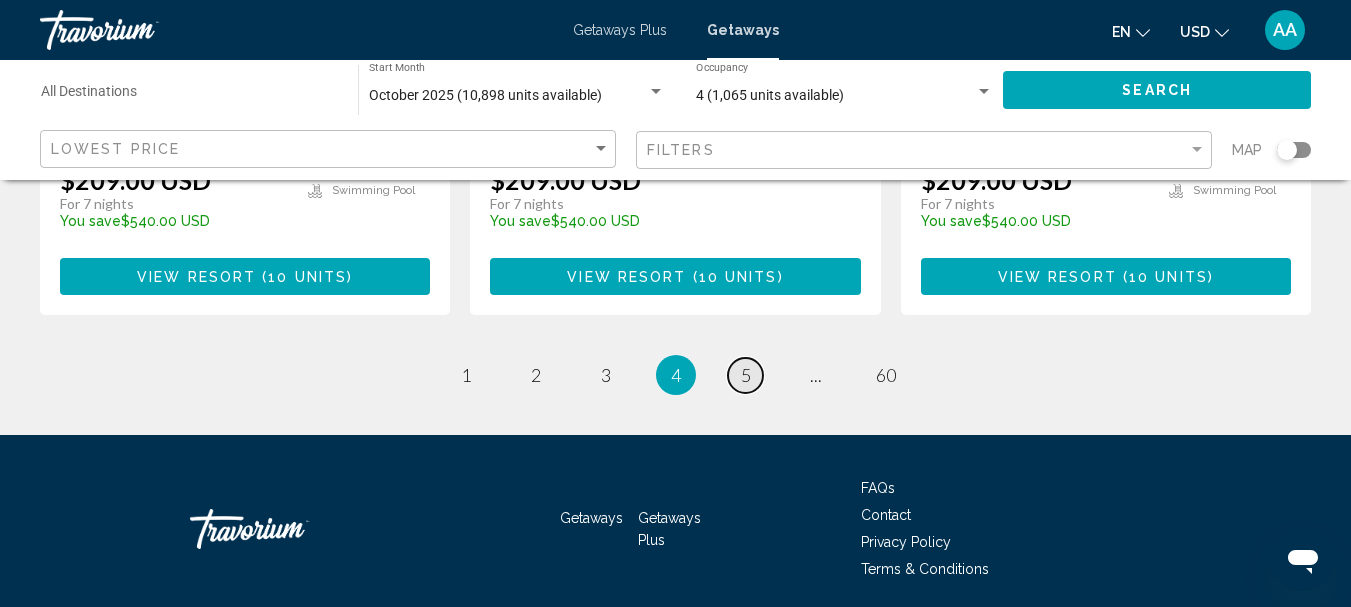 click on "5" at bounding box center (746, 375) 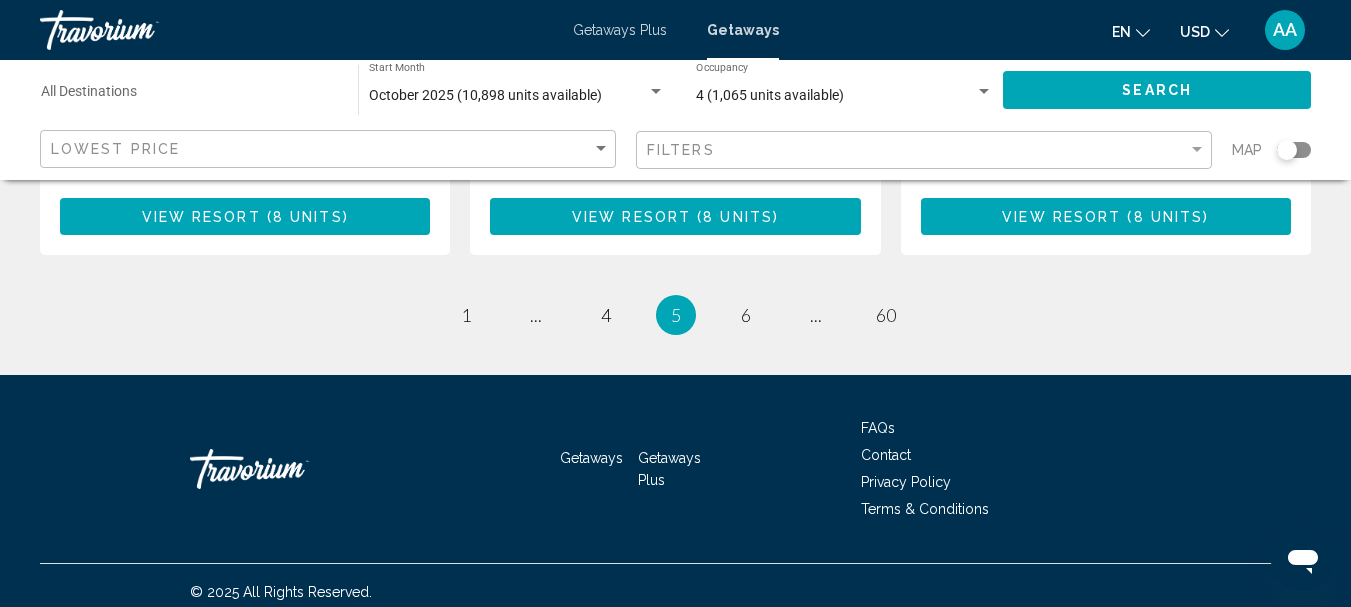scroll, scrollTop: 2743, scrollLeft: 0, axis: vertical 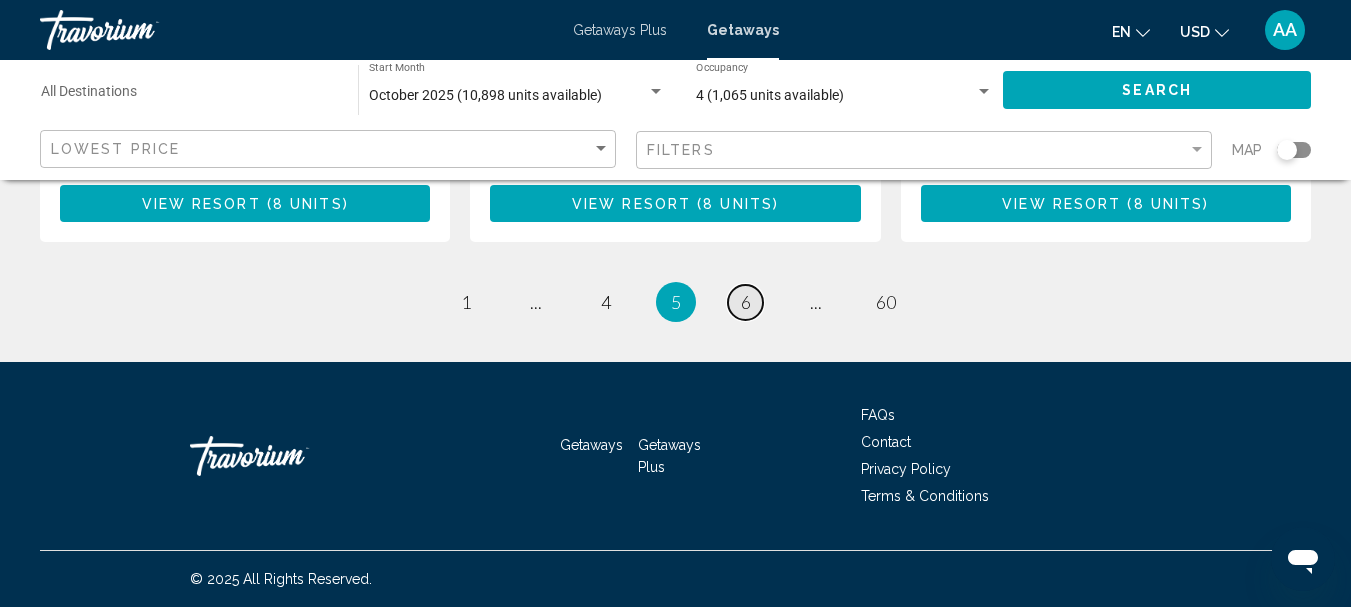 click on "6" at bounding box center (746, 302) 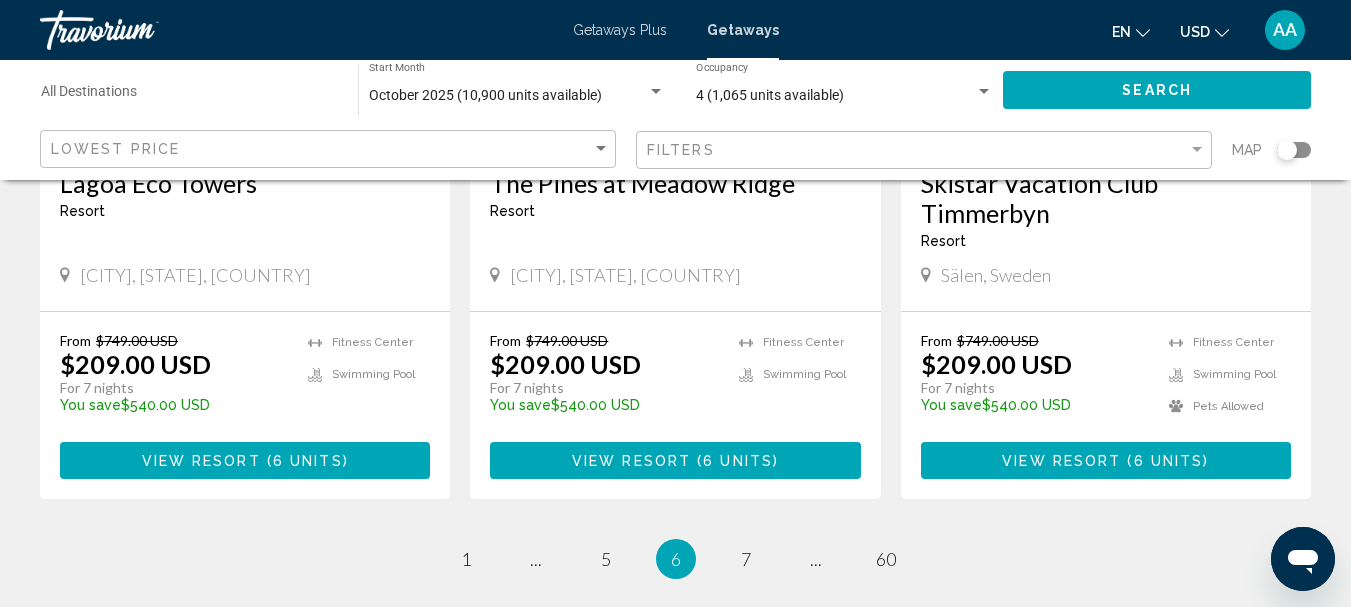 scroll, scrollTop: 2600, scrollLeft: 0, axis: vertical 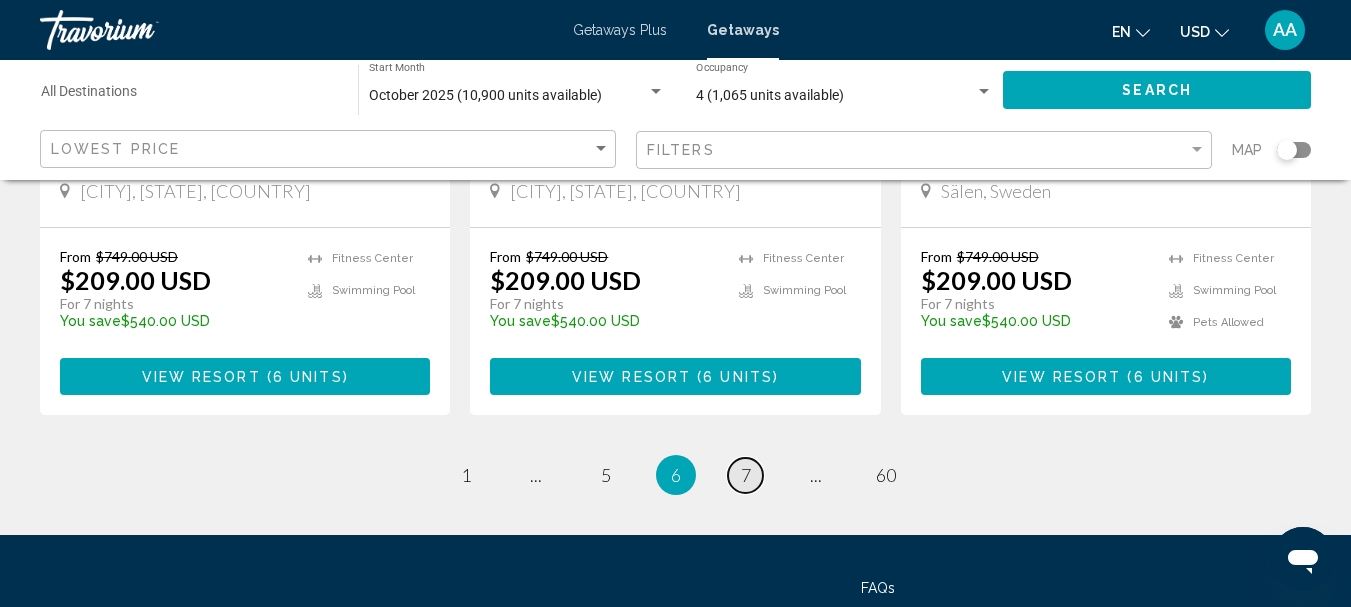 click on "7" at bounding box center (746, 475) 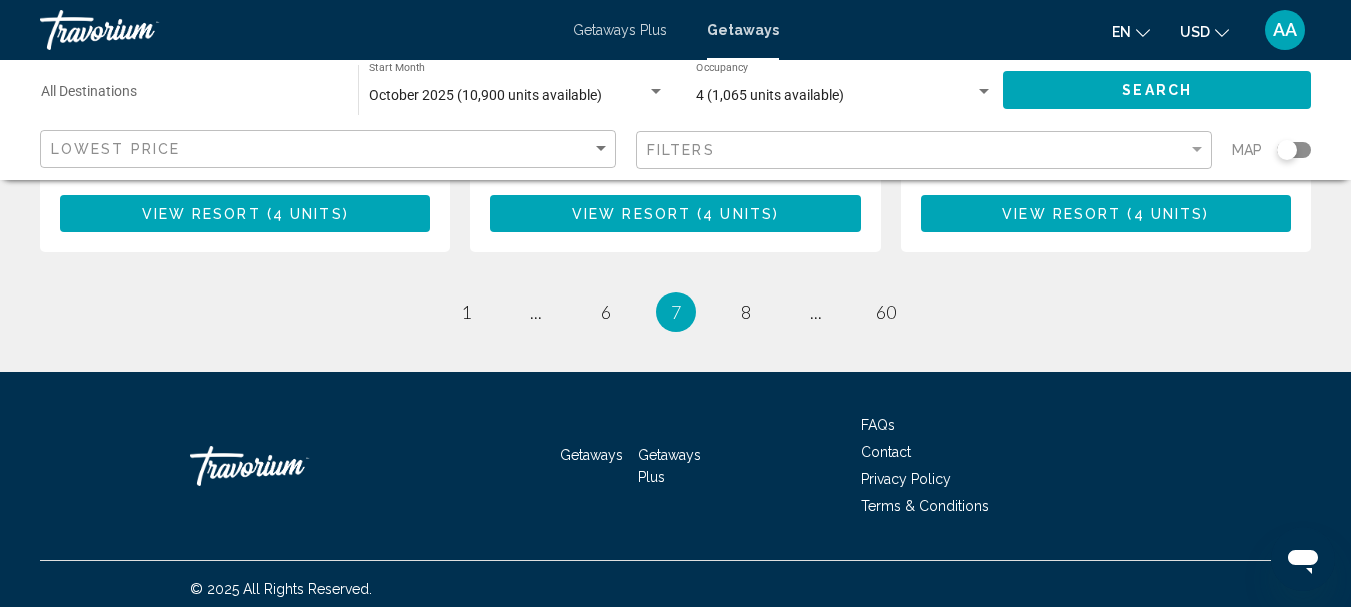 scroll, scrollTop: 2774, scrollLeft: 0, axis: vertical 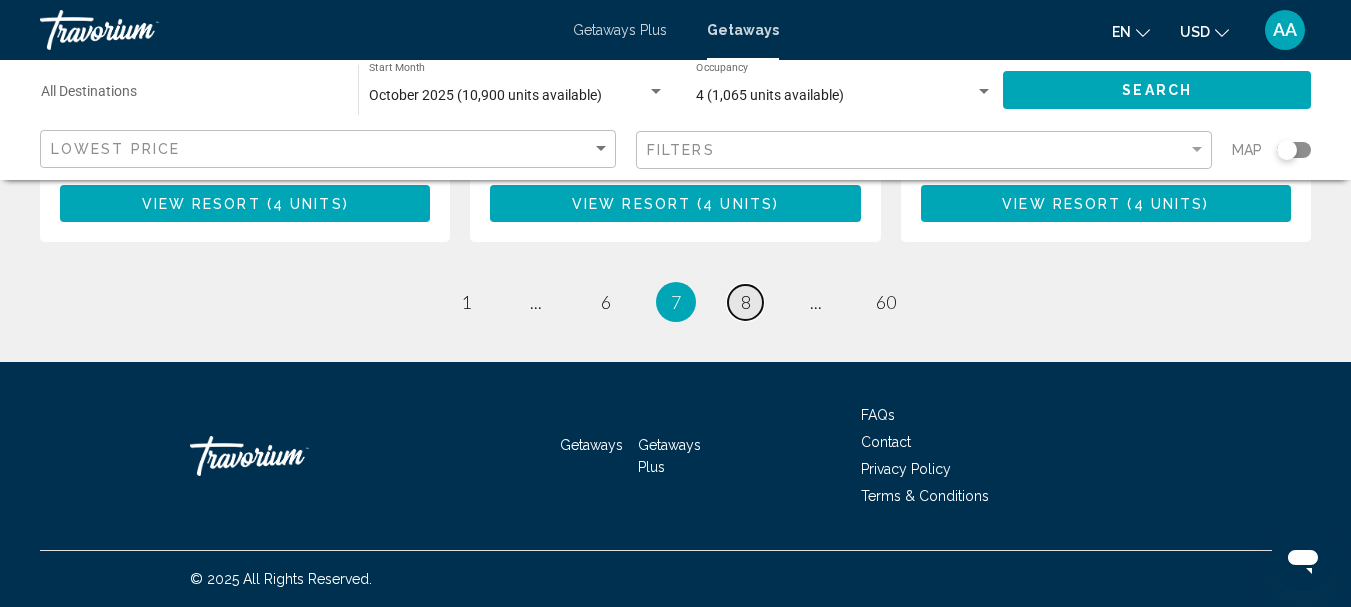 click on "8" at bounding box center [746, 302] 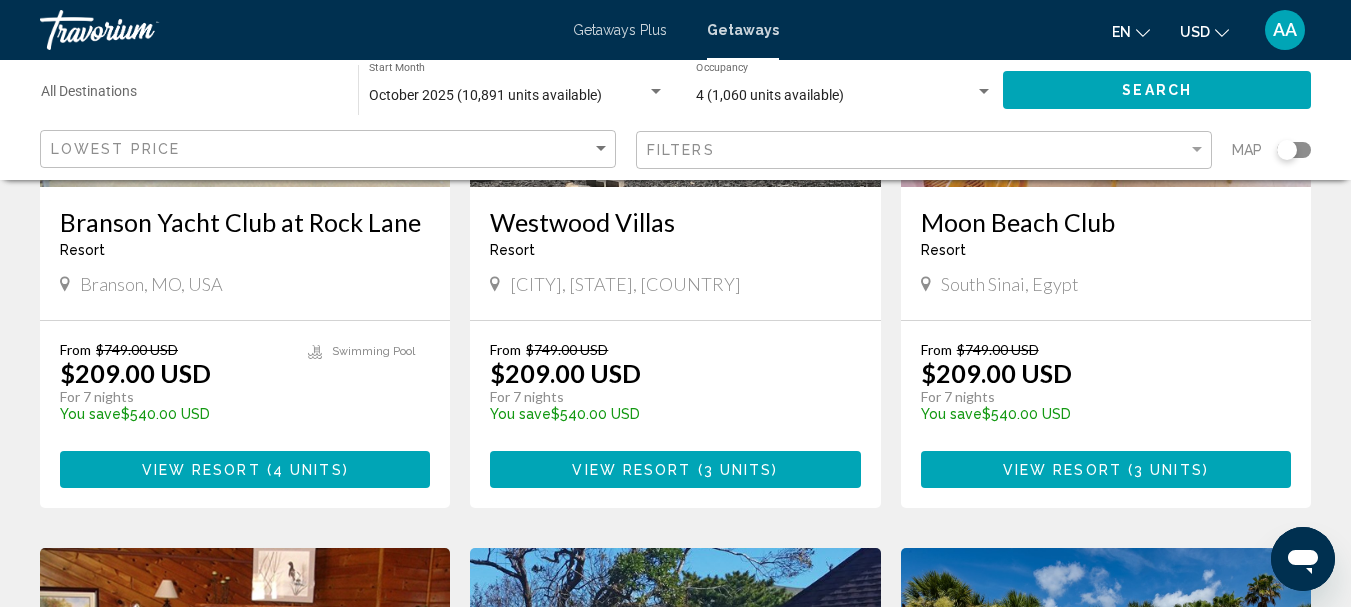 scroll, scrollTop: 400, scrollLeft: 0, axis: vertical 